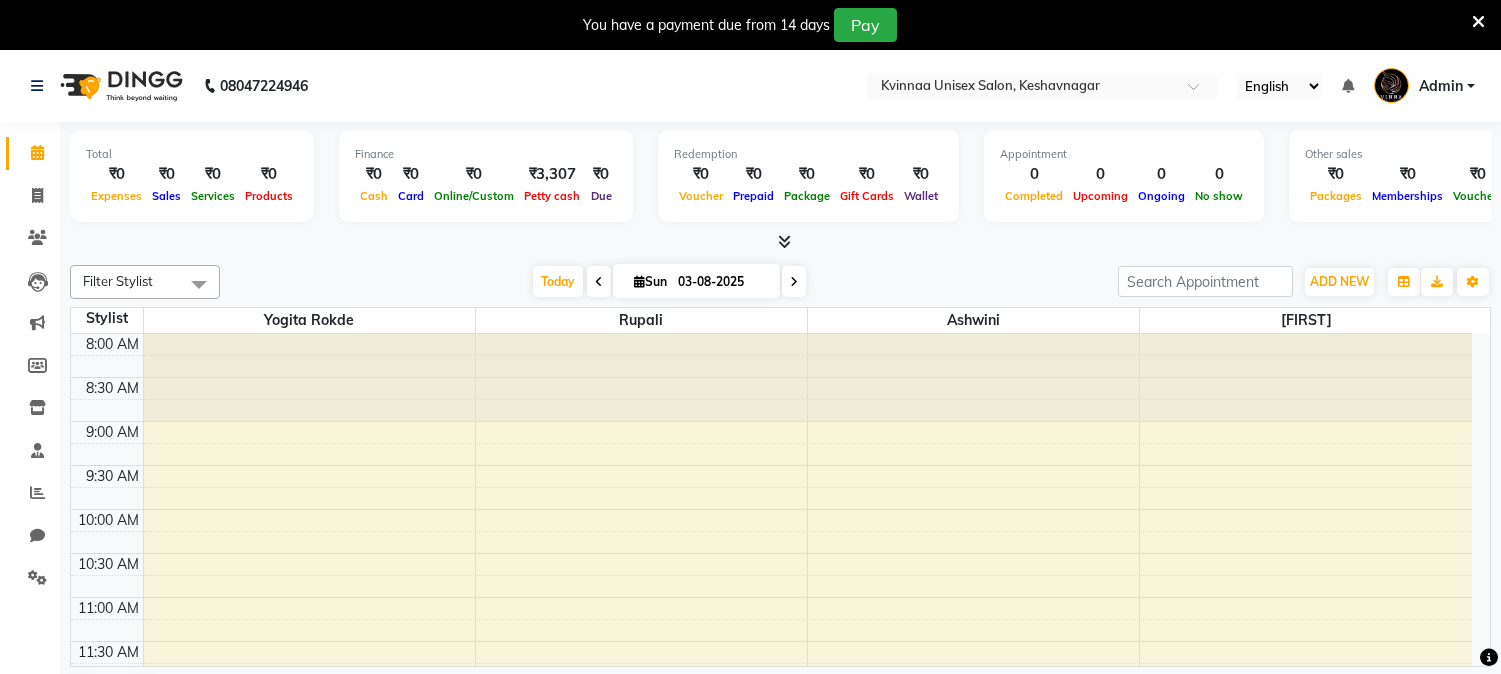 scroll, scrollTop: 0, scrollLeft: 0, axis: both 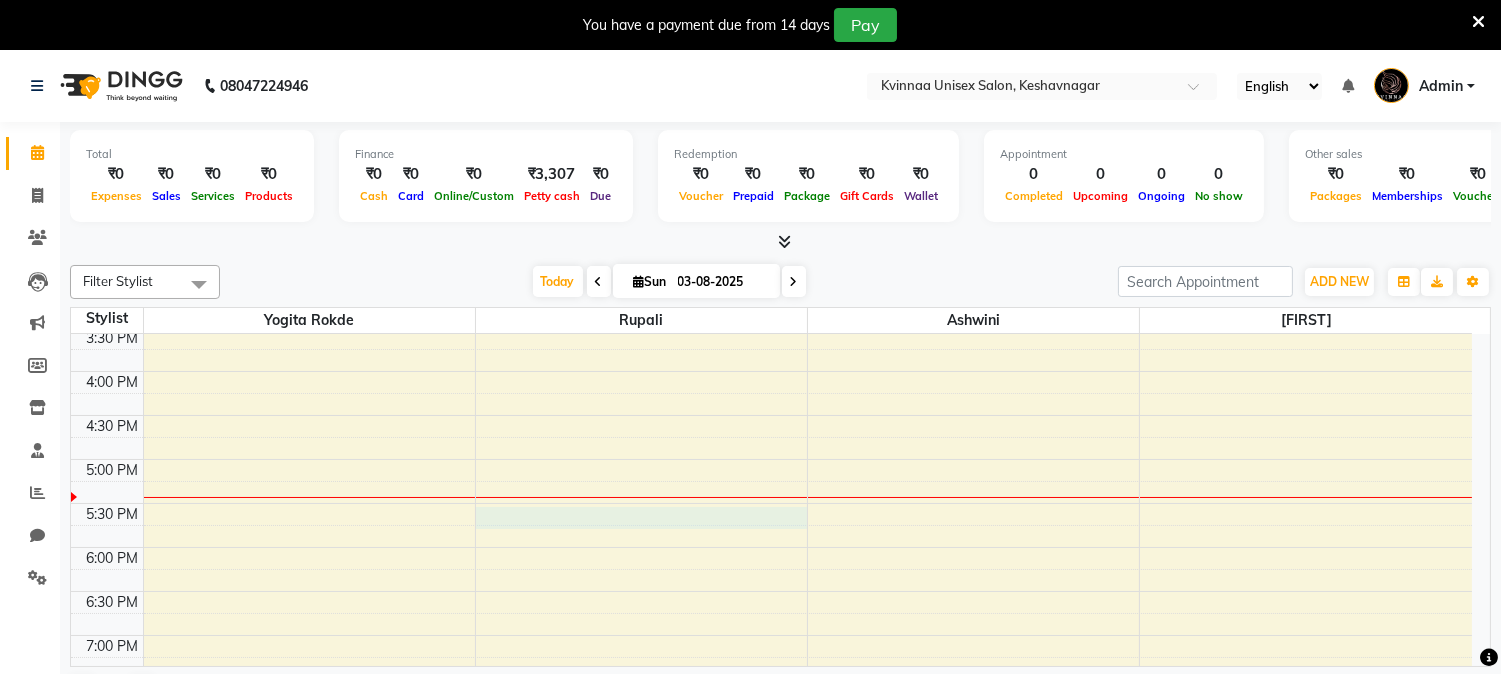 click on "8:00 AM 8:30 AM 9:00 AM 9:30 AM 10:00 AM 10:30 AM 11:00 AM 11:30 AM 12:00 PM 12:30 PM 1:00 PM 1:30 PM 2:00 PM 2:30 PM 3:00 PM 3:30 PM 4:00 PM 4:30 PM 5:00 PM 5:30 PM 6:00 PM 6:30 PM 7:00 PM 7:30 PM 8:00 PM 8:30 PM 9:00 PM 9:30 PM" at bounding box center [771, 283] 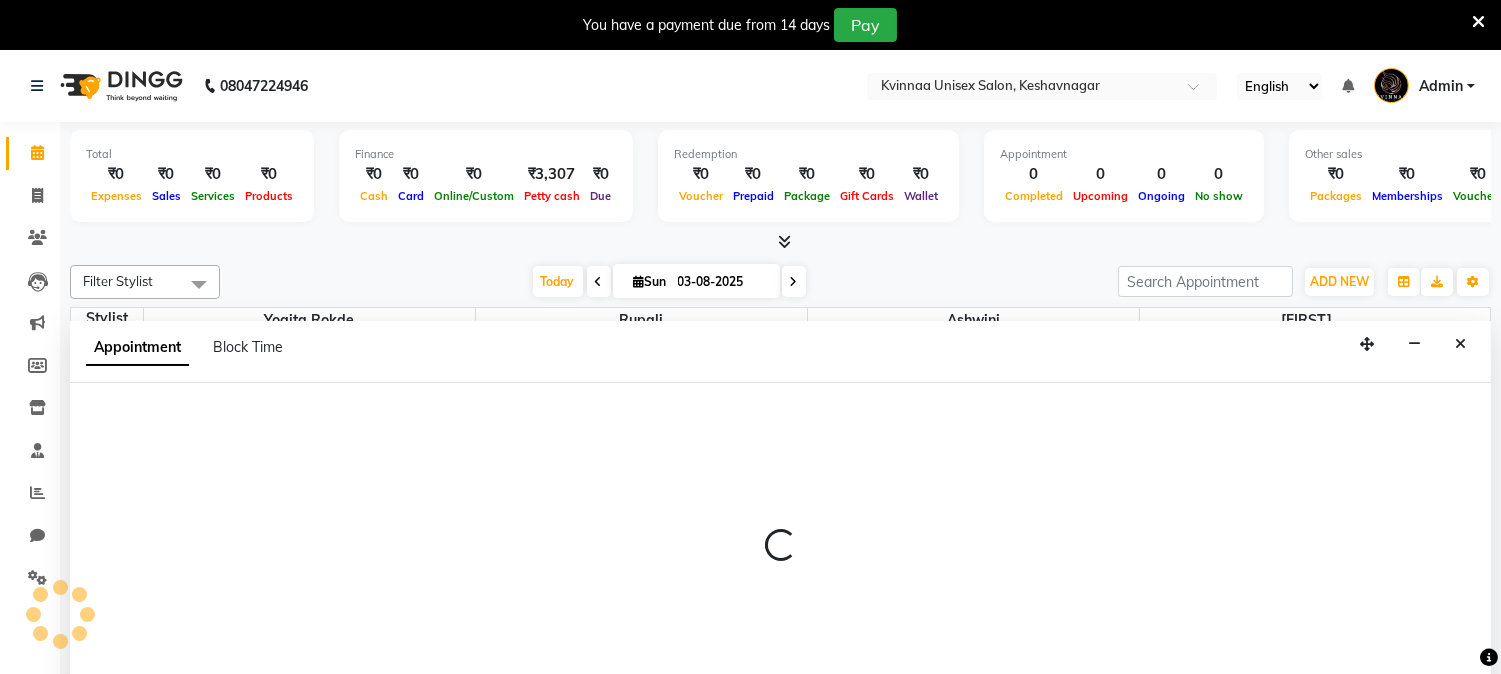 scroll, scrollTop: 50, scrollLeft: 0, axis: vertical 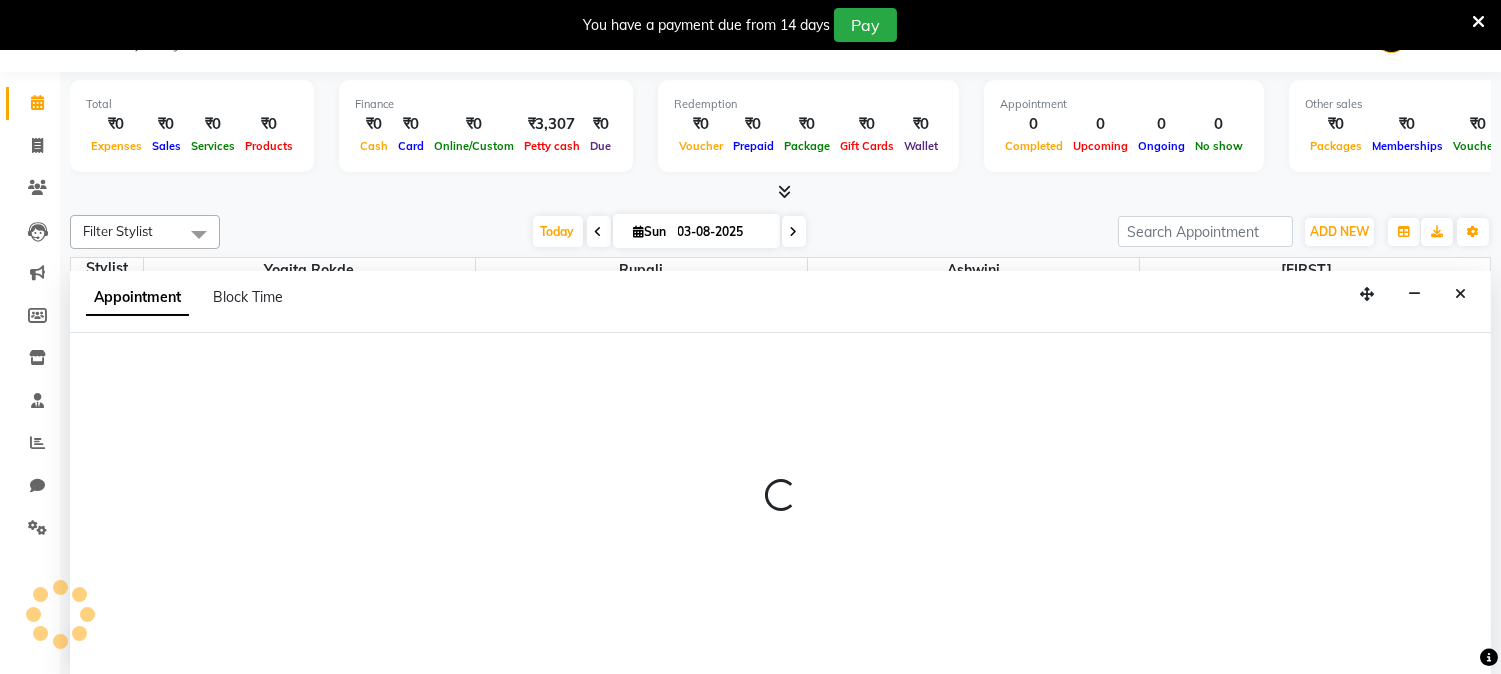 select on "8149" 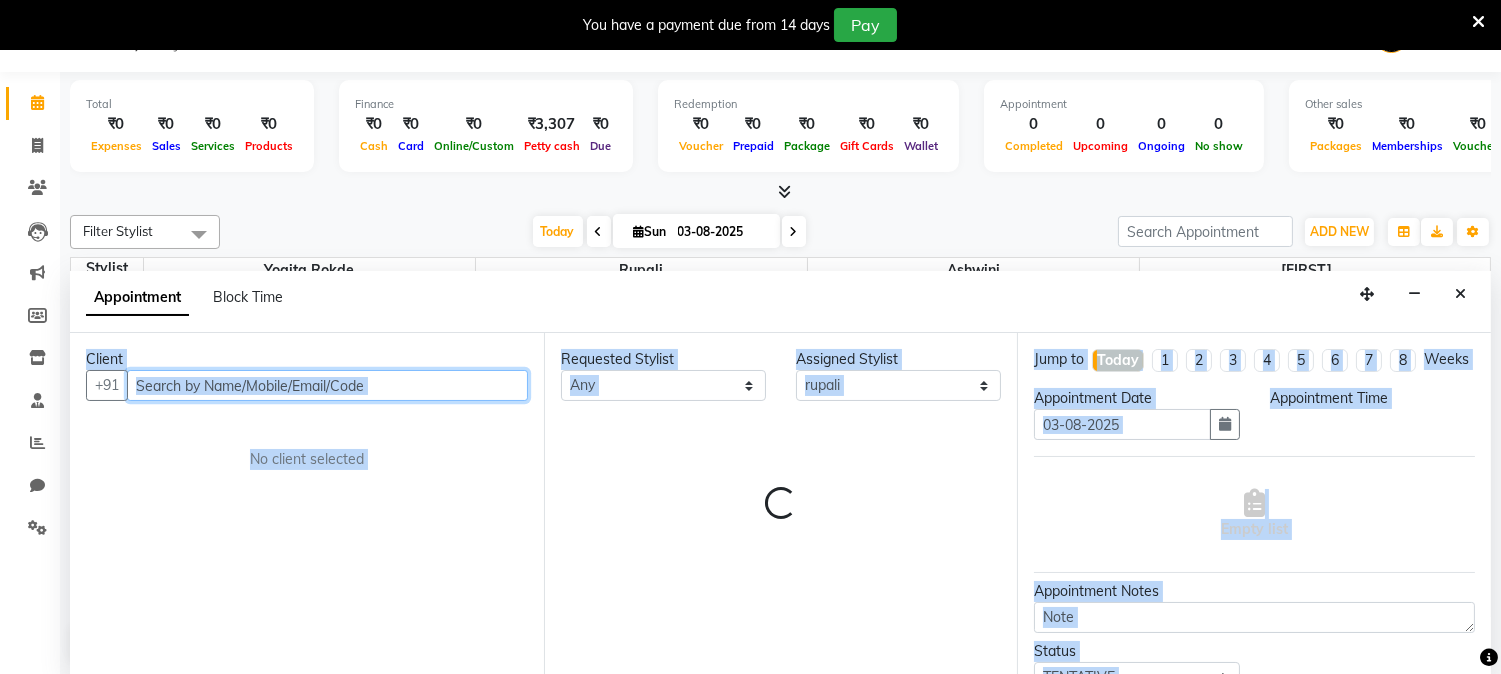 select on "1050" 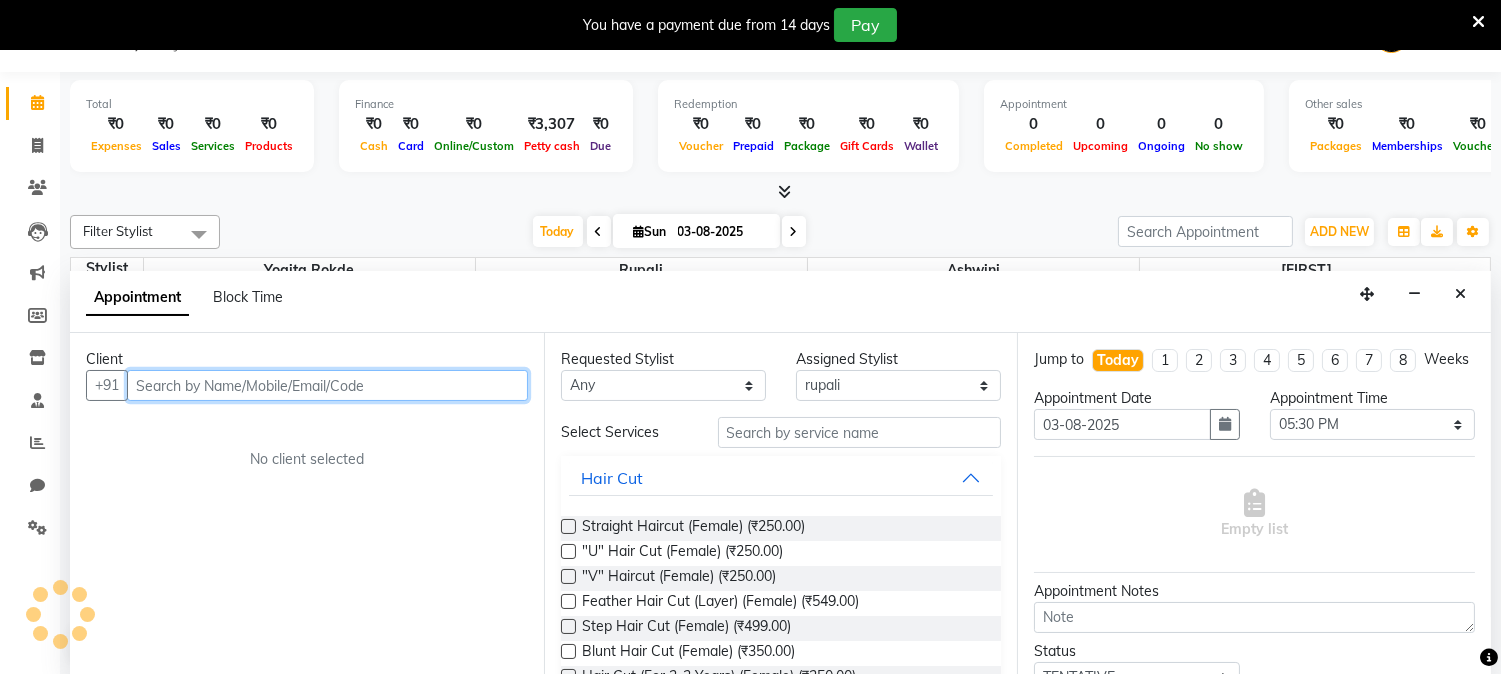 click at bounding box center [327, 385] 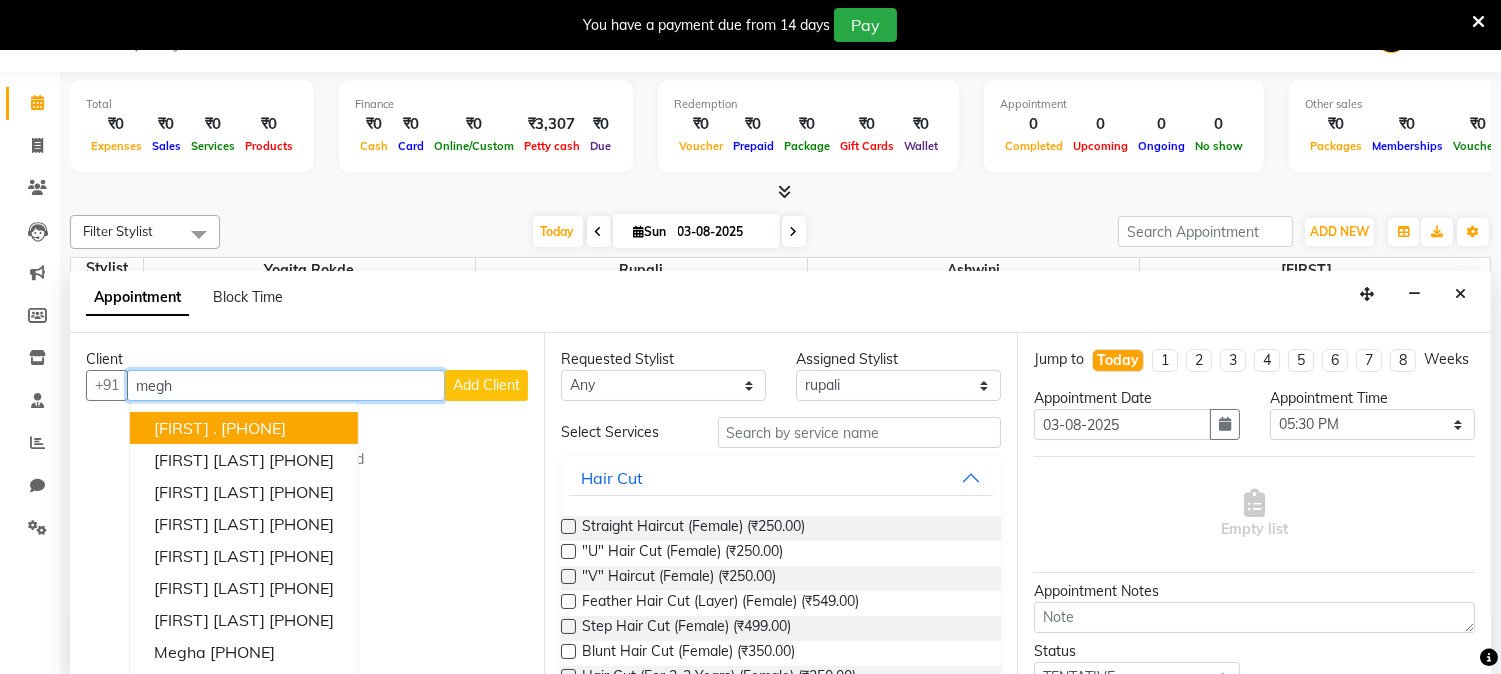 click on "[FIRST] .  [PHONE]" at bounding box center (244, 428) 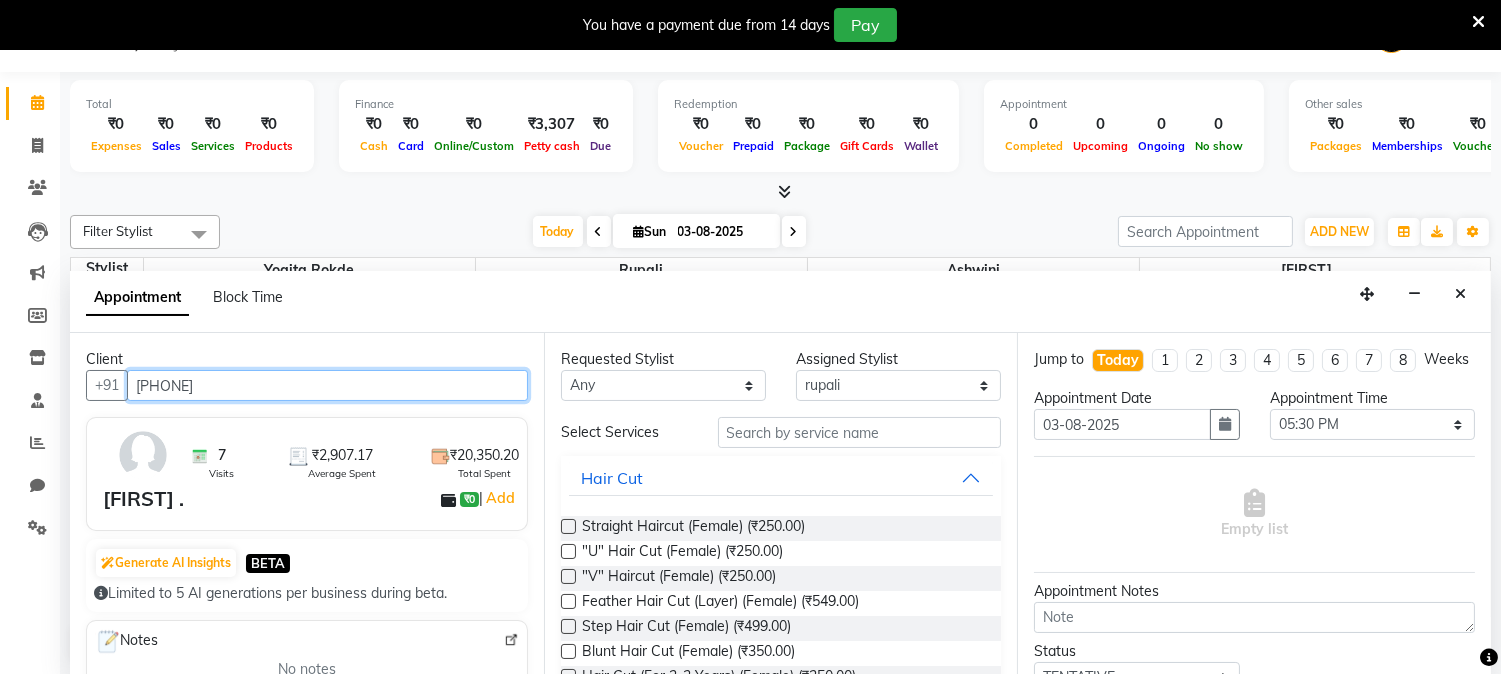 click on "[PHONE]" at bounding box center (327, 385) 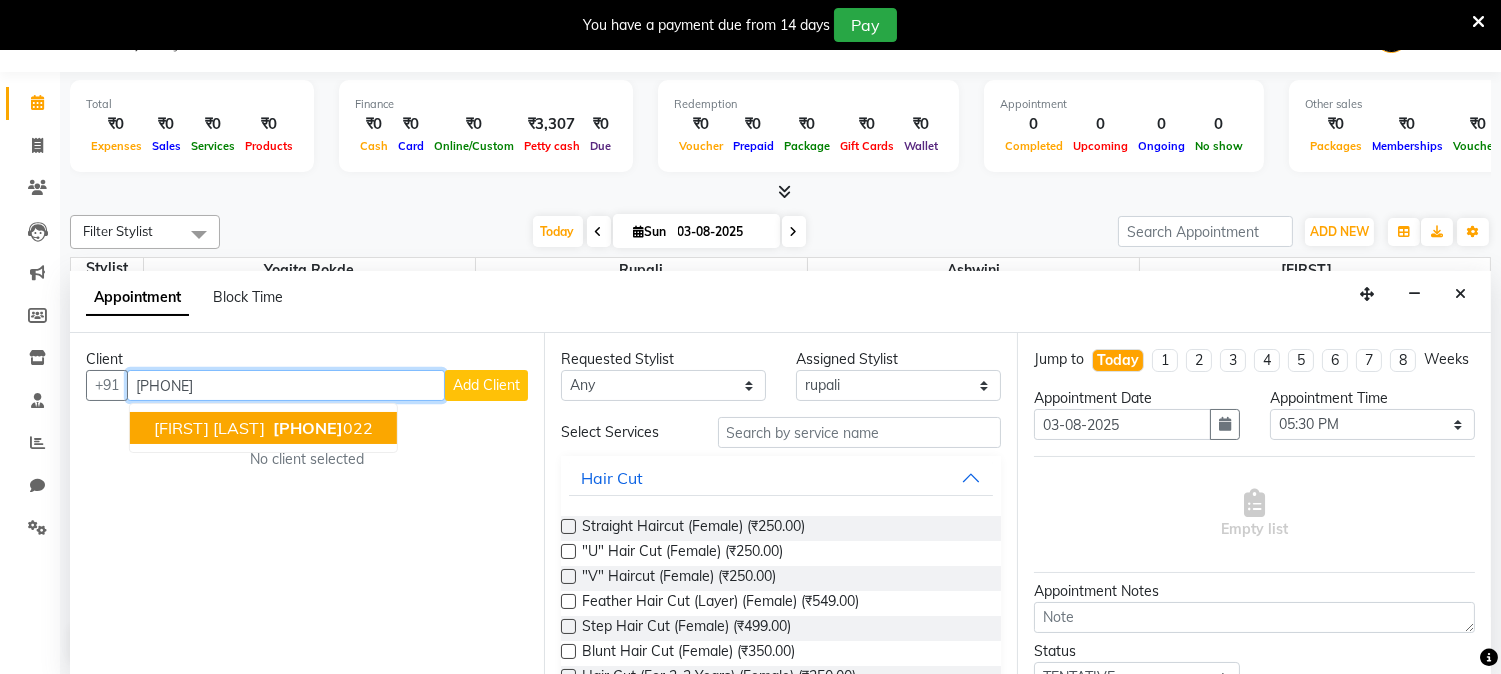 click on "[PHONE]" at bounding box center [308, 428] 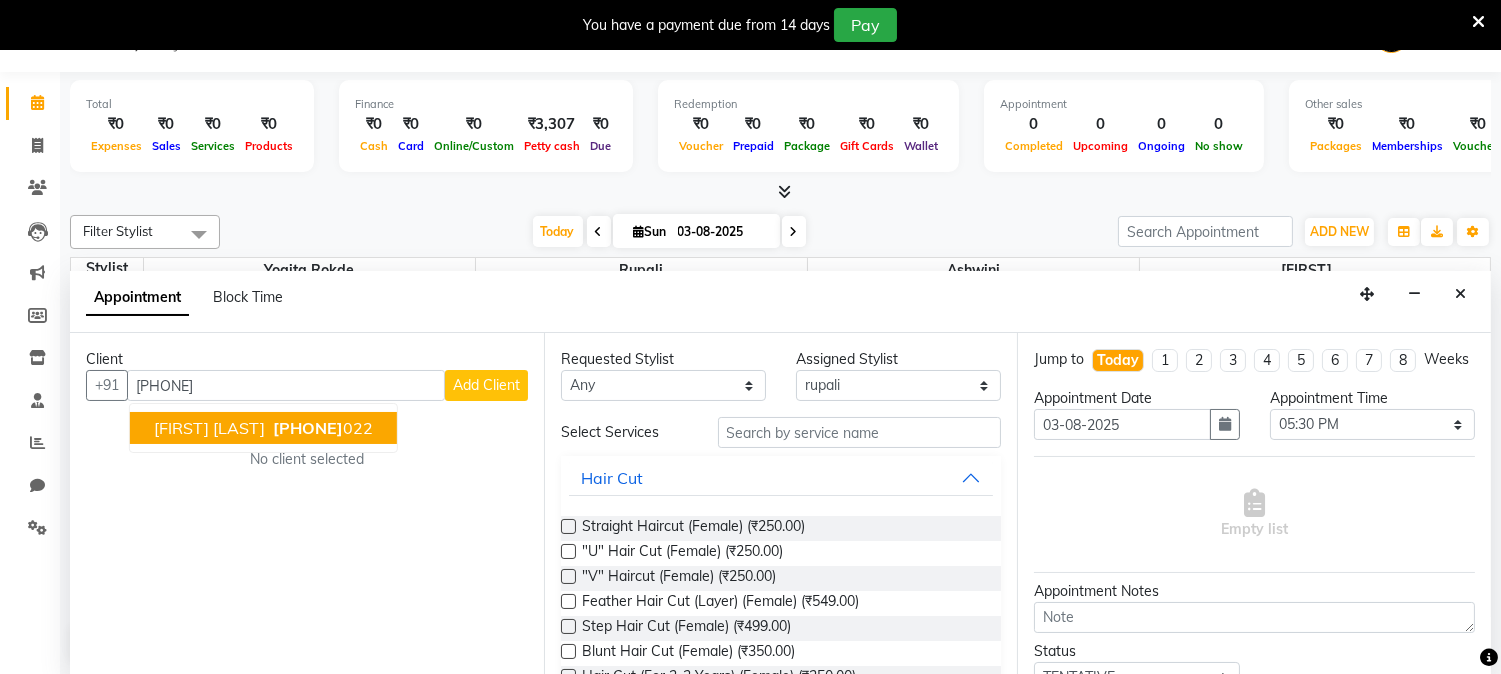 click on "Client +91 [PHONE] [FIRST] [LAST]   [PHONE] Add Client  No client selected" at bounding box center (307, 504) 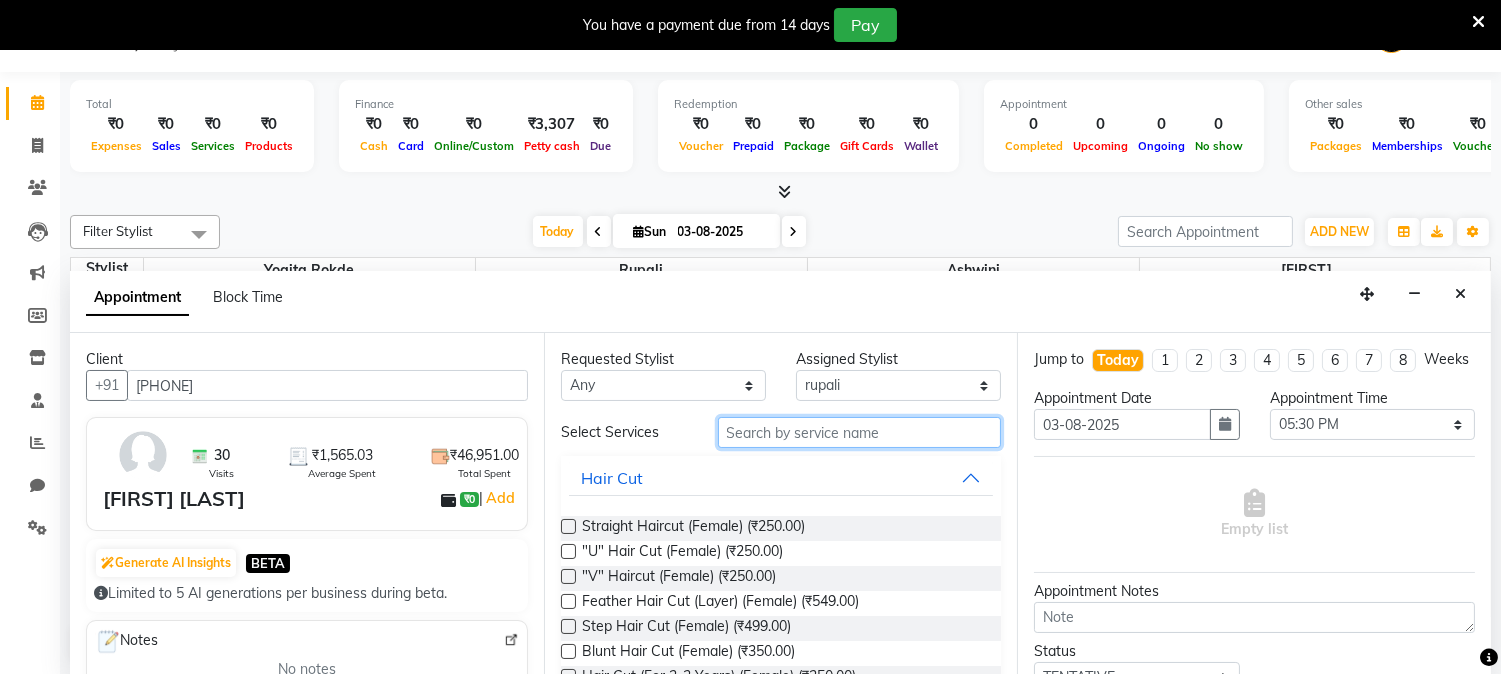 click at bounding box center [860, 432] 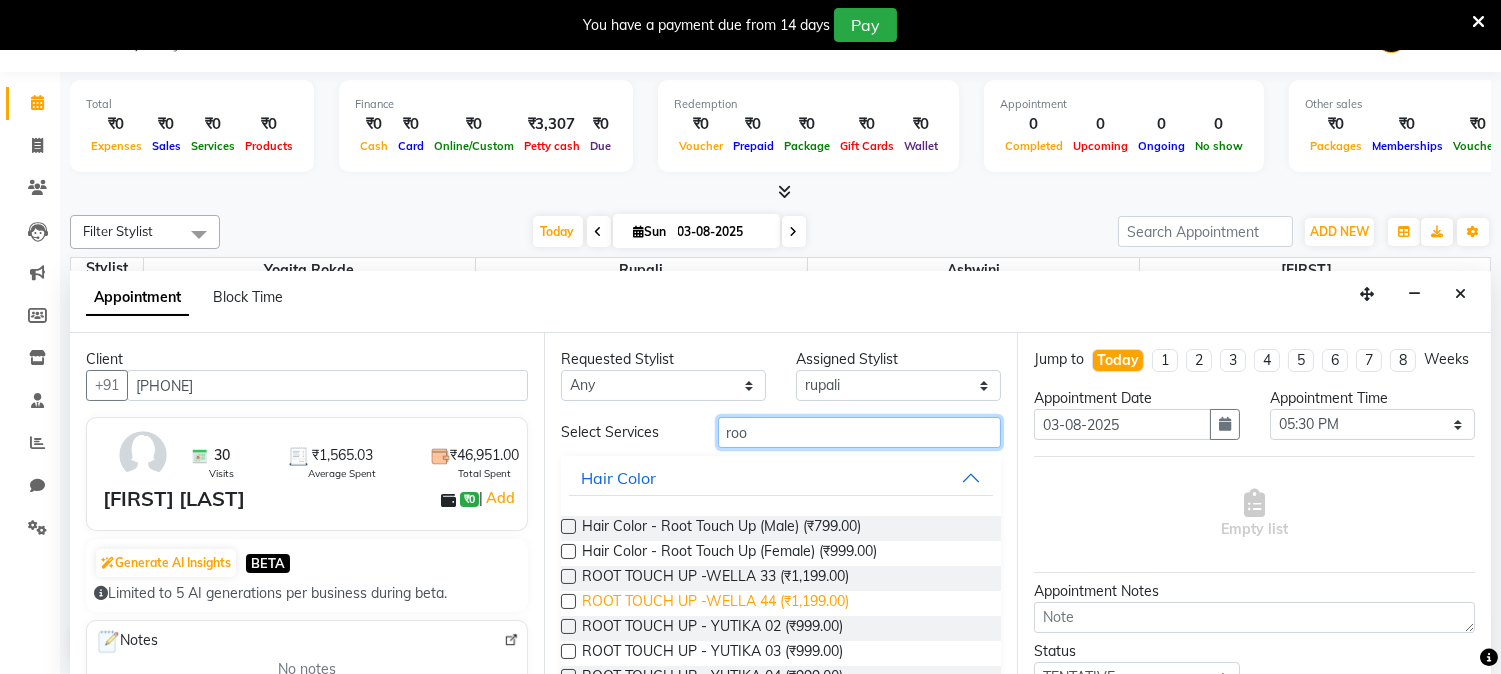 type on "roo" 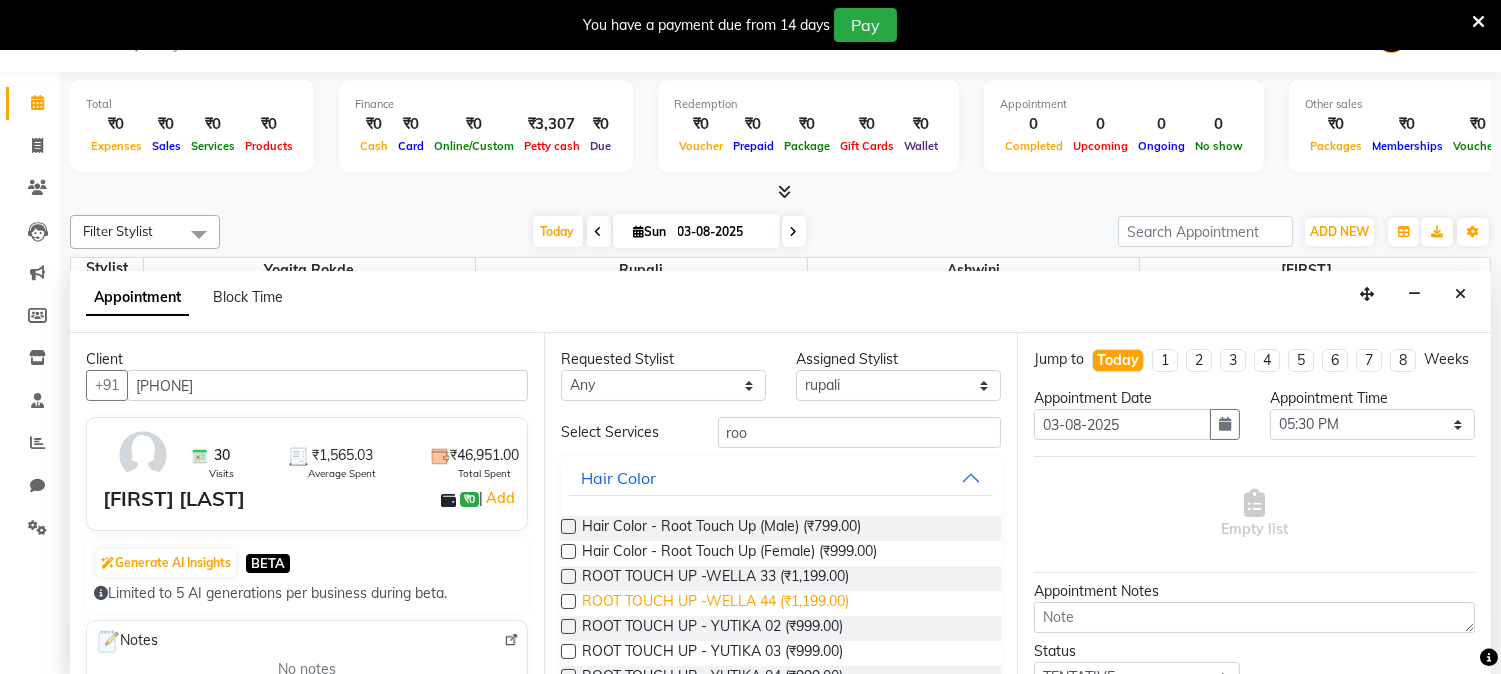 click on "ROOT TOUCH UP -WELLA 44 (₹1,199.00)" at bounding box center [715, 603] 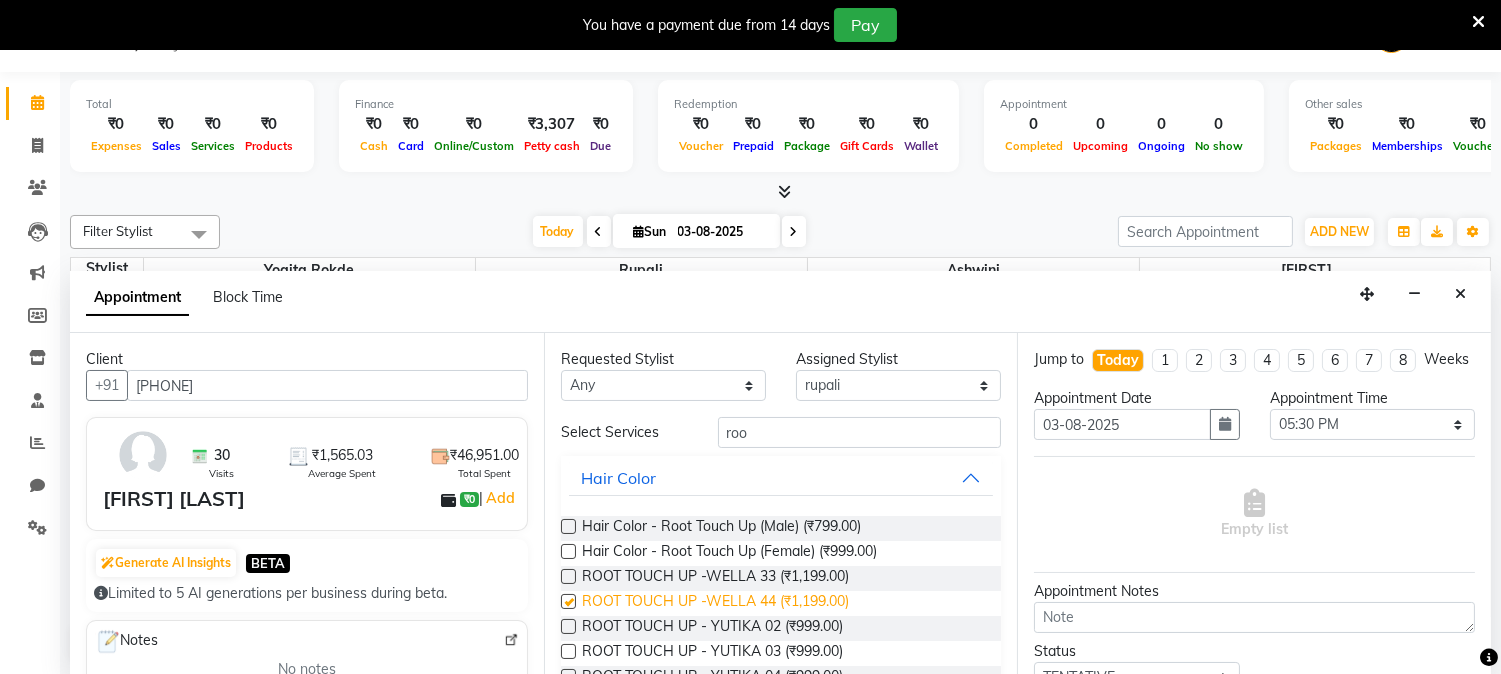 click on "ROOT TOUCH UP -WELLA 44 (₹1,199.00)" at bounding box center (715, 603) 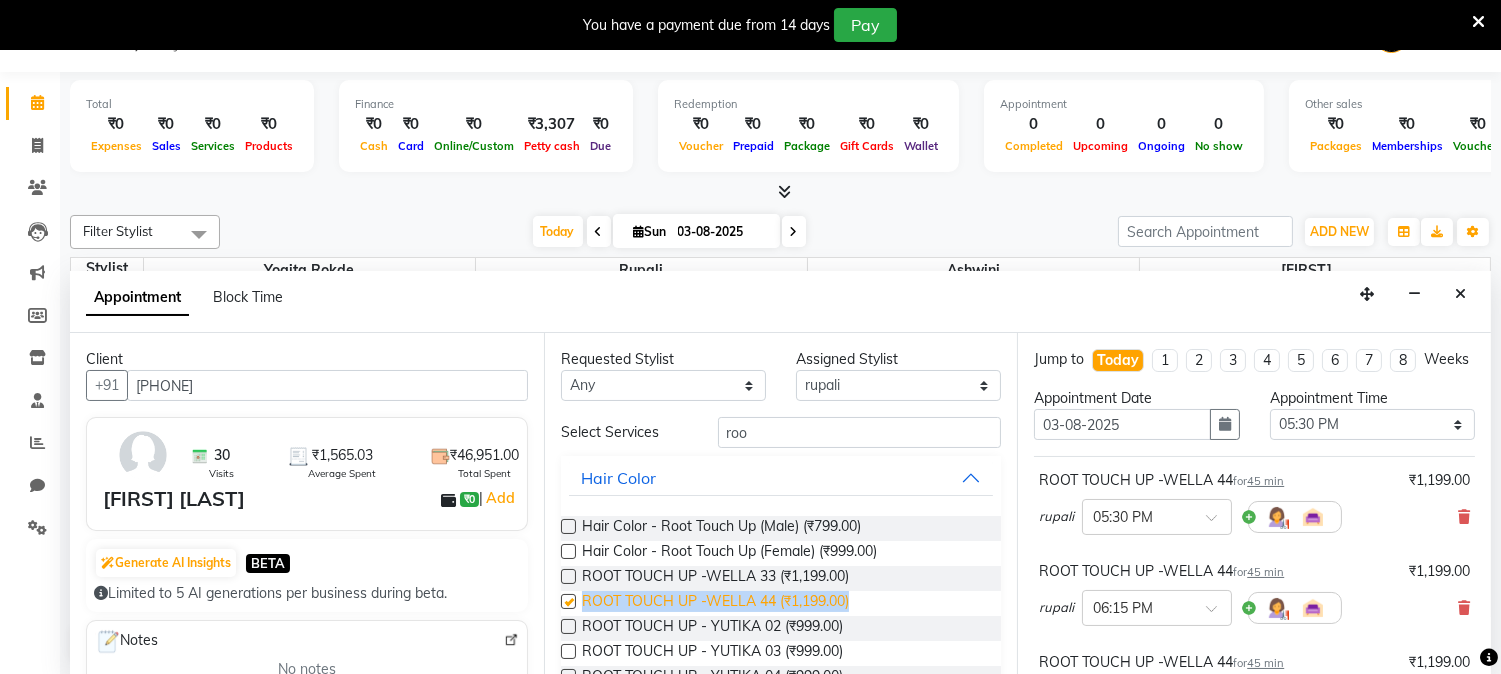 checkbox on "false" 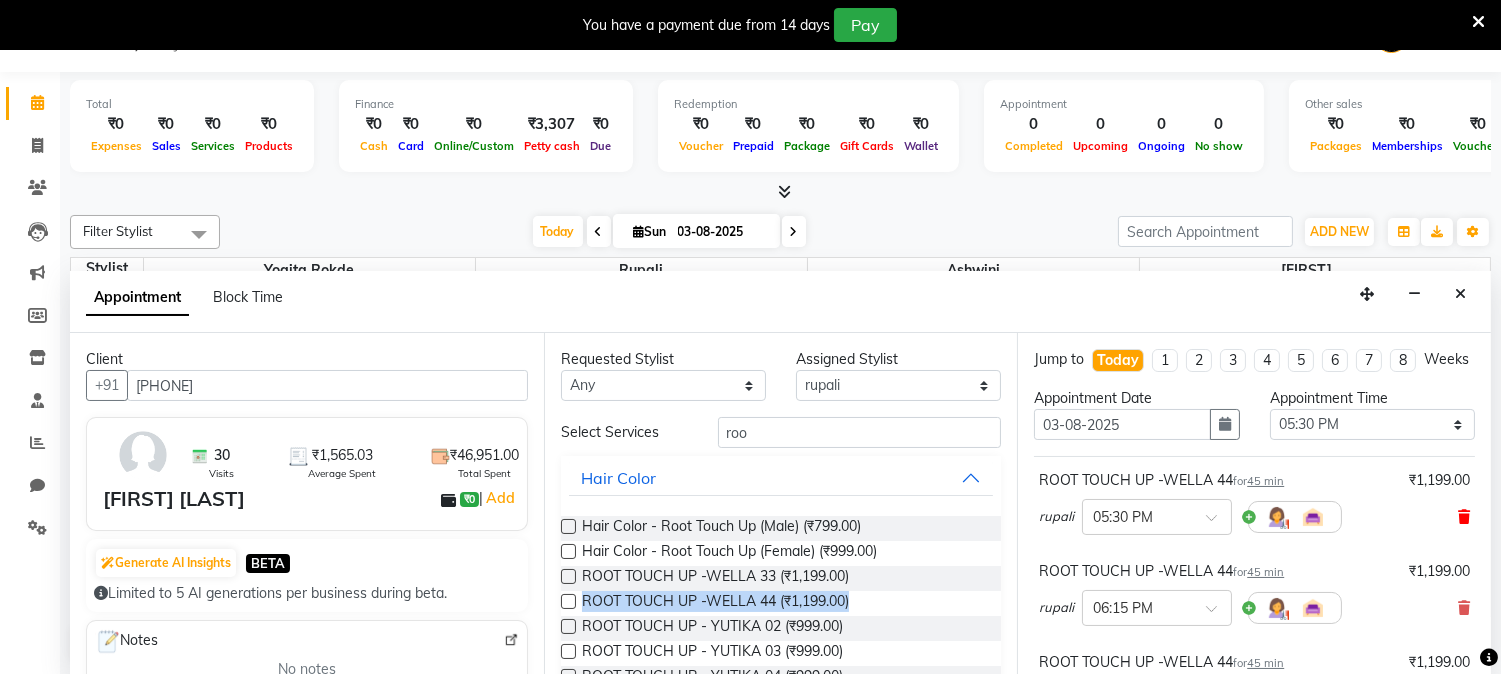 click at bounding box center [1464, 517] 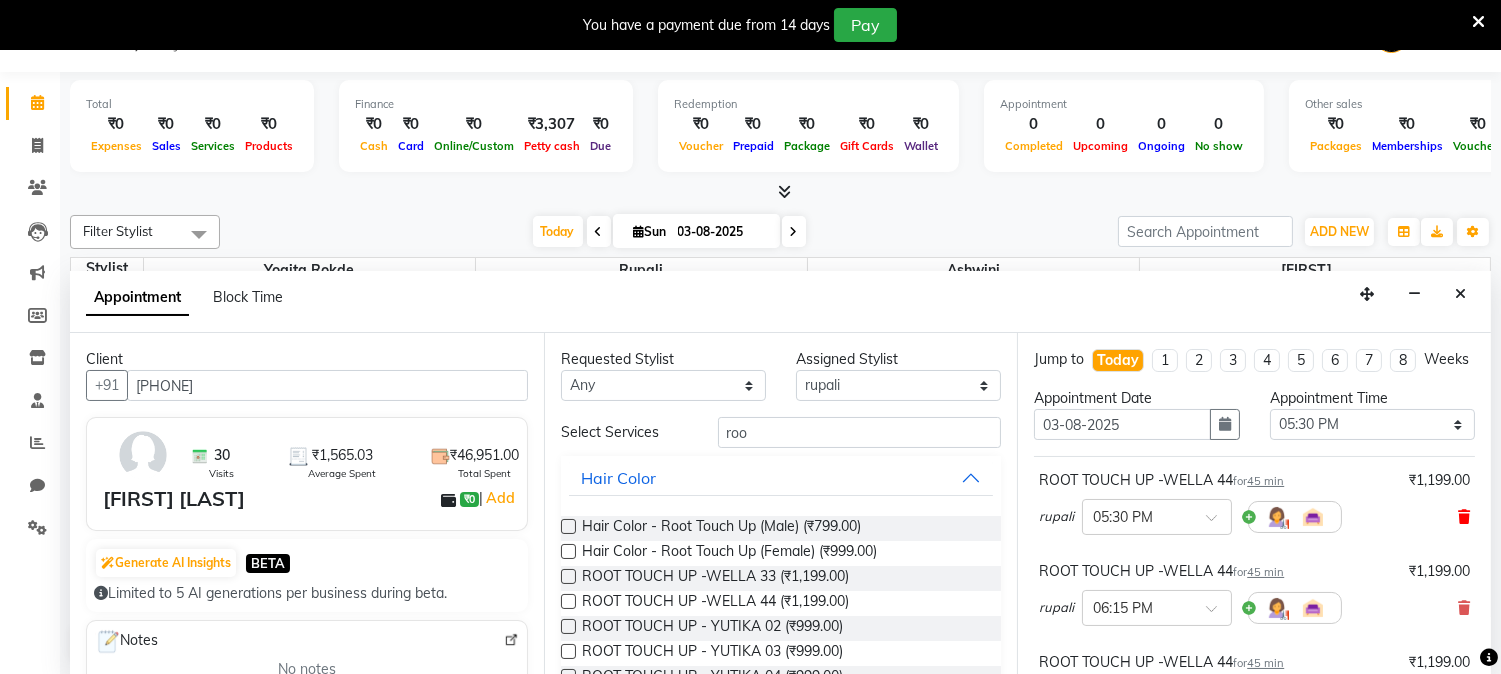 click at bounding box center [1464, 608] 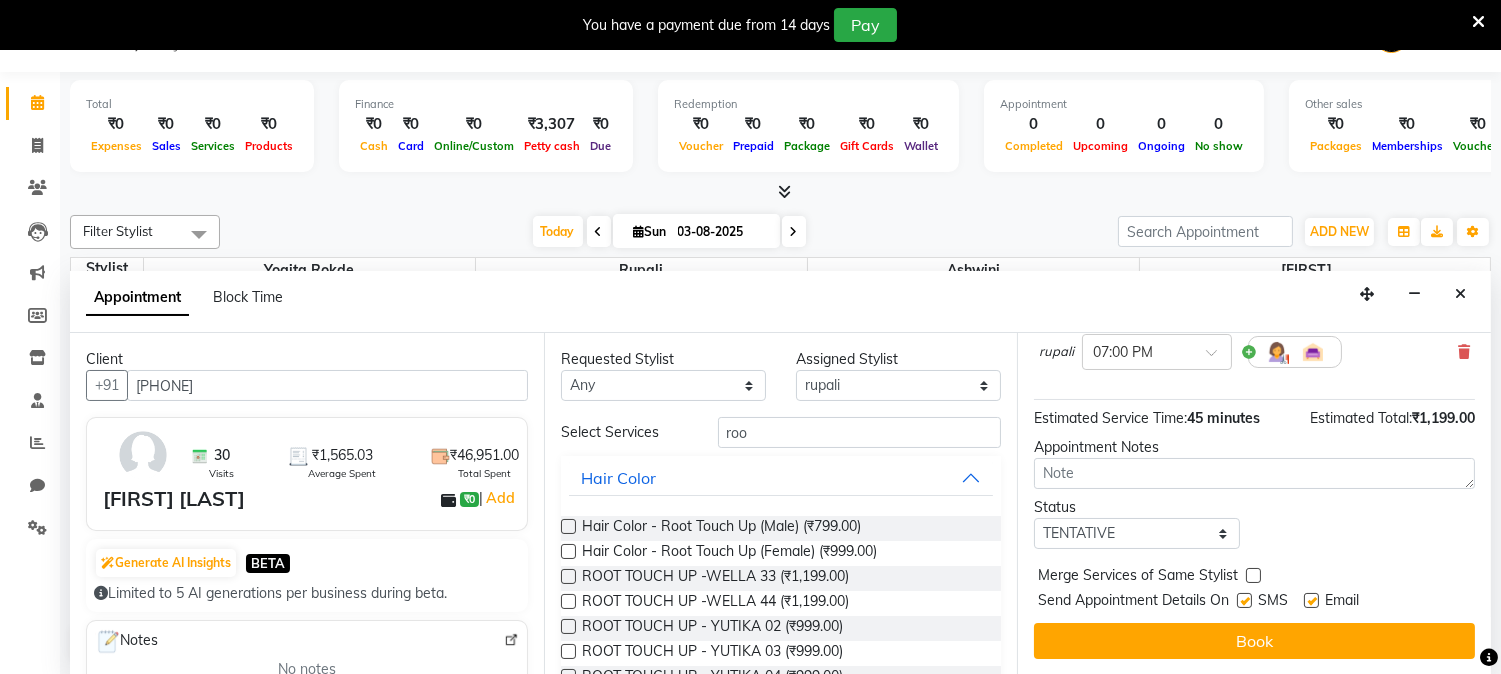 scroll, scrollTop: 184, scrollLeft: 0, axis: vertical 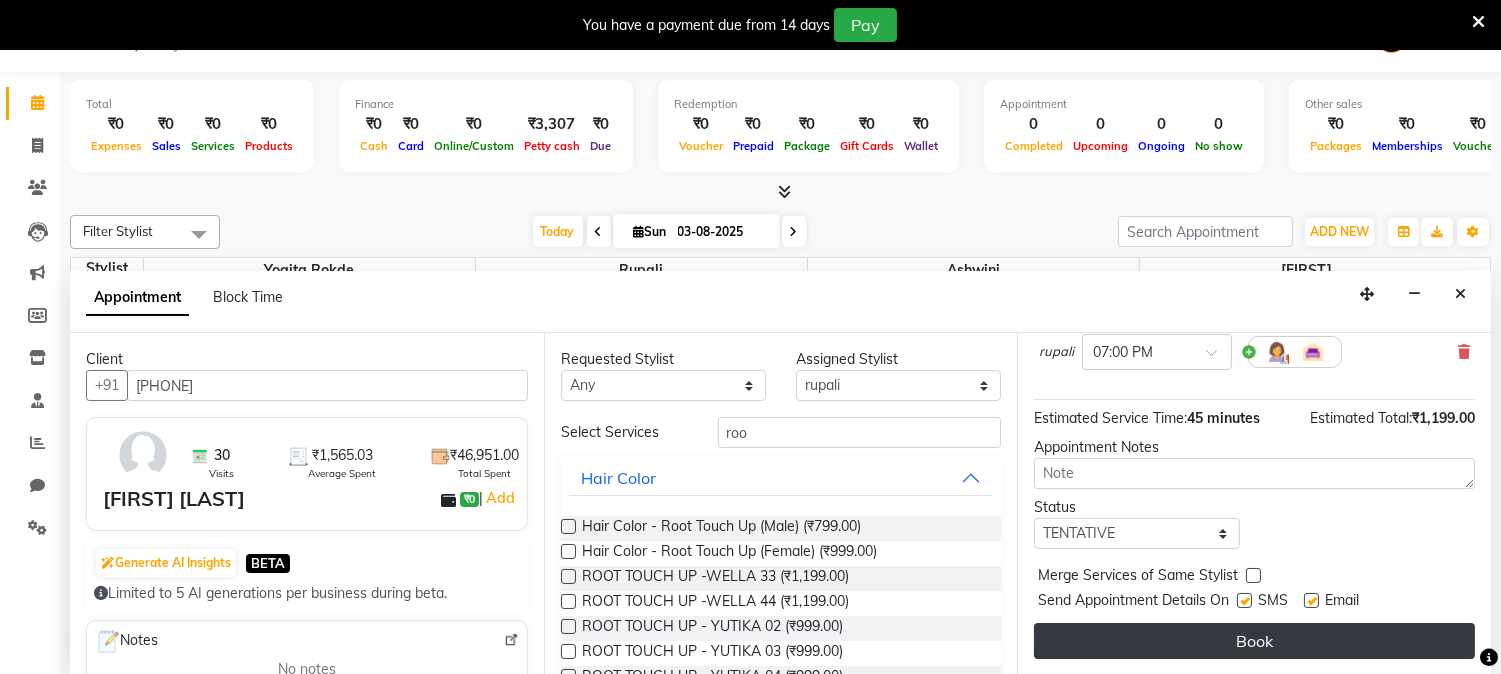 click on "Book" at bounding box center [1254, 641] 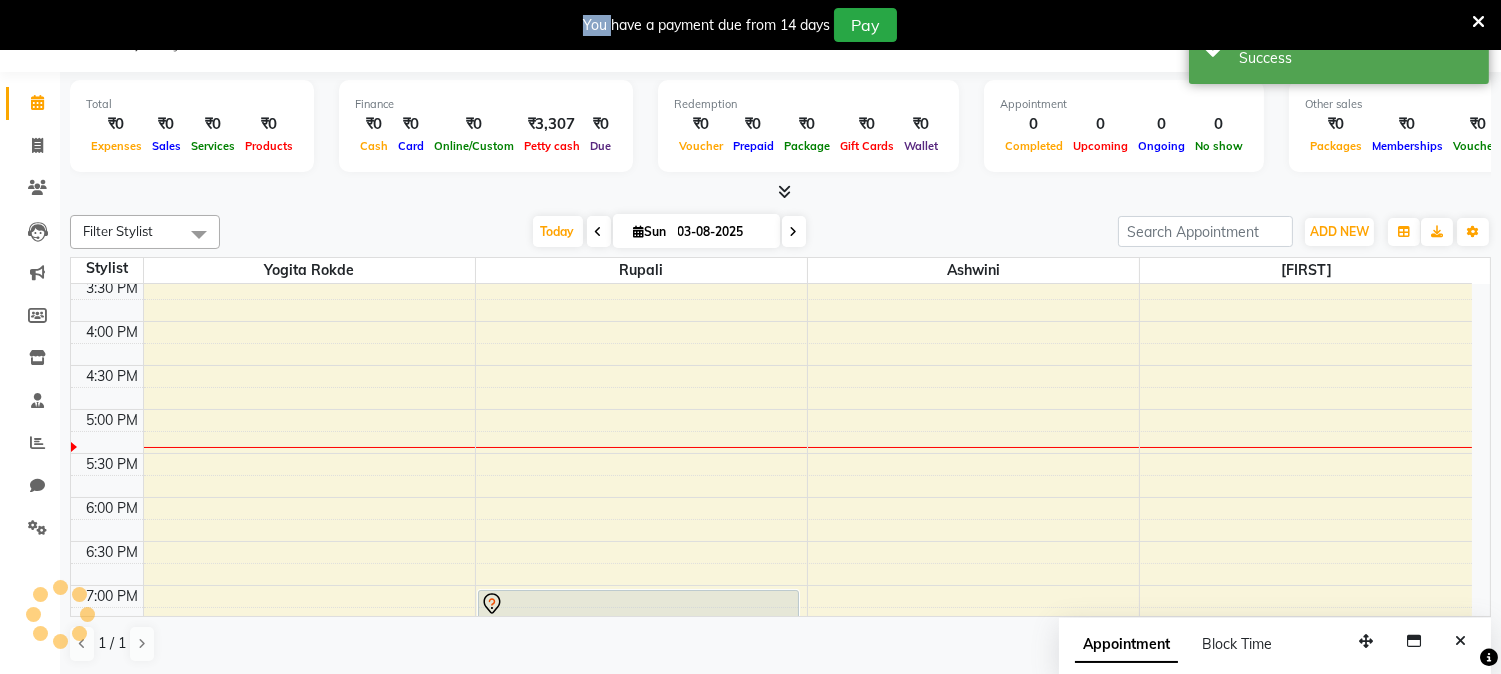 scroll, scrollTop: 0, scrollLeft: 0, axis: both 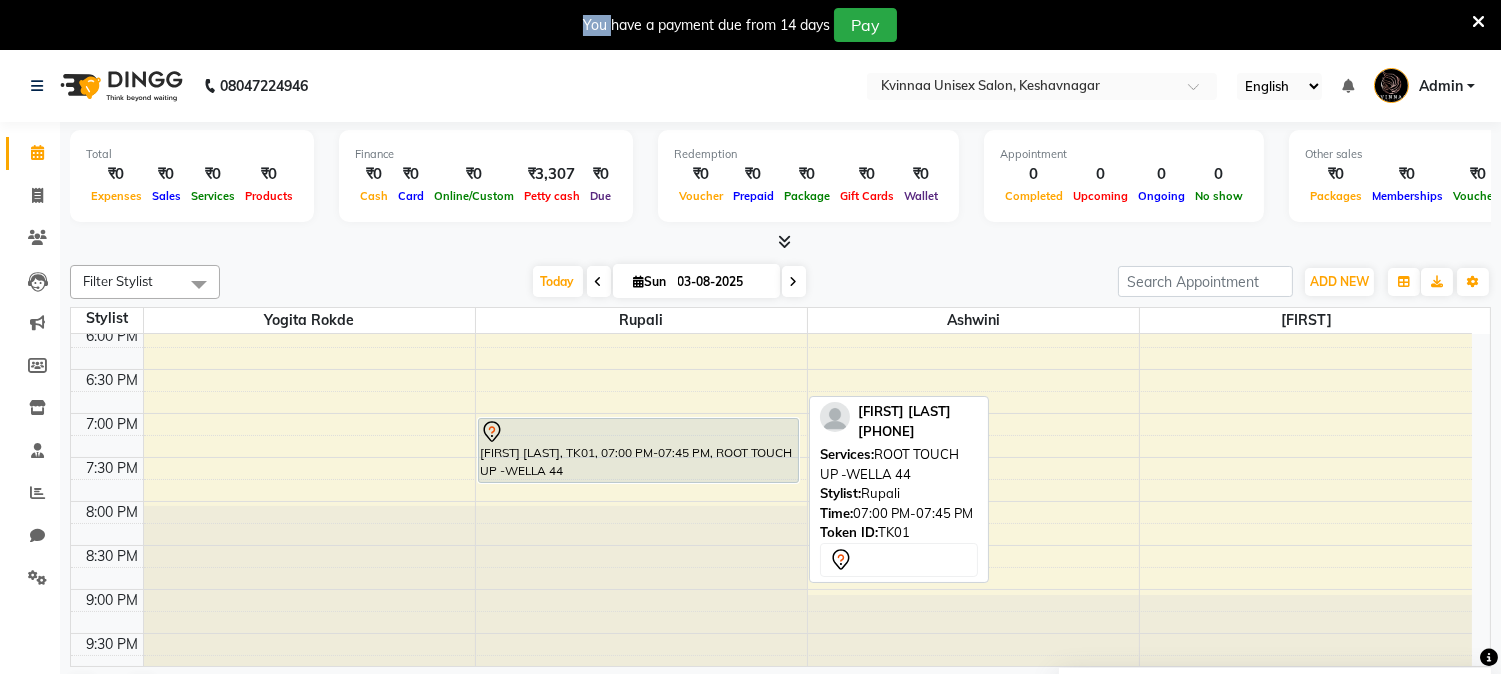 click at bounding box center (638, 432) 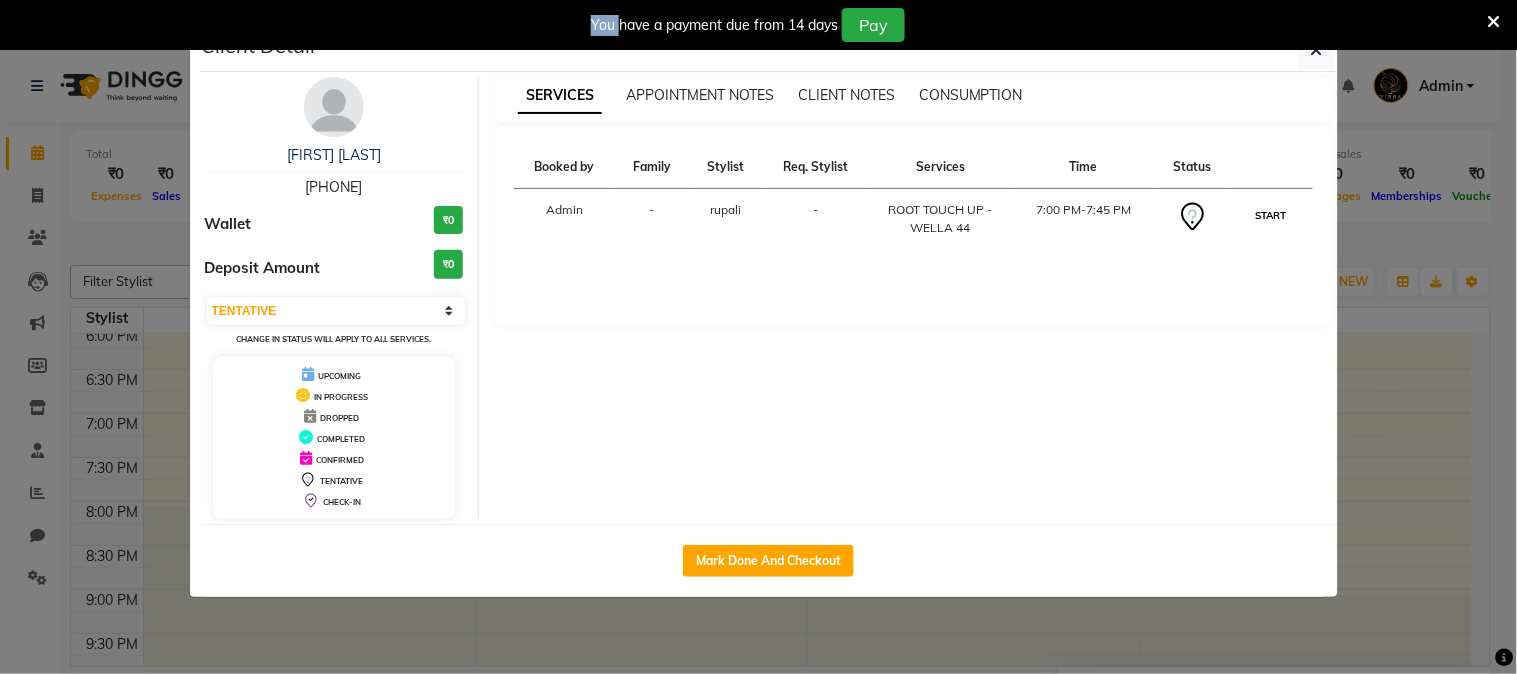 click on "START" at bounding box center [1271, 215] 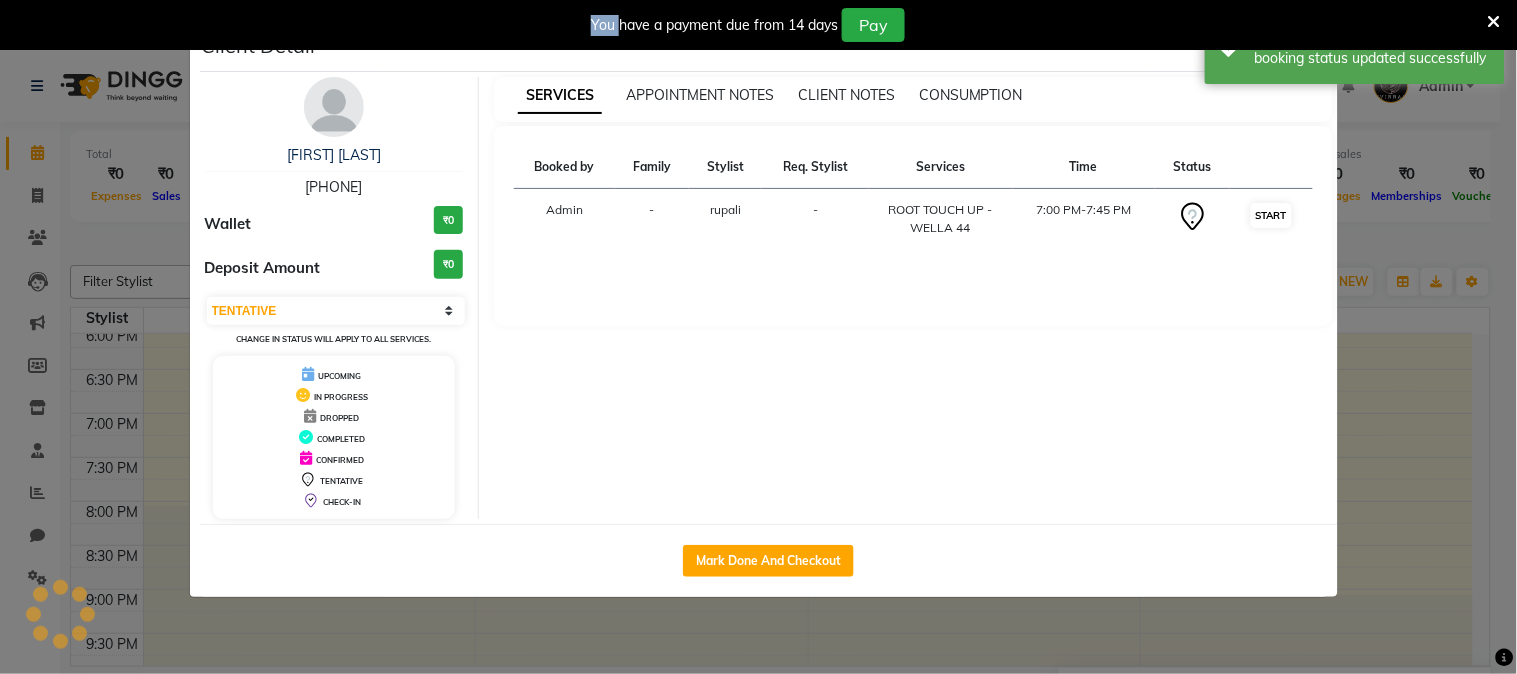 select on "1" 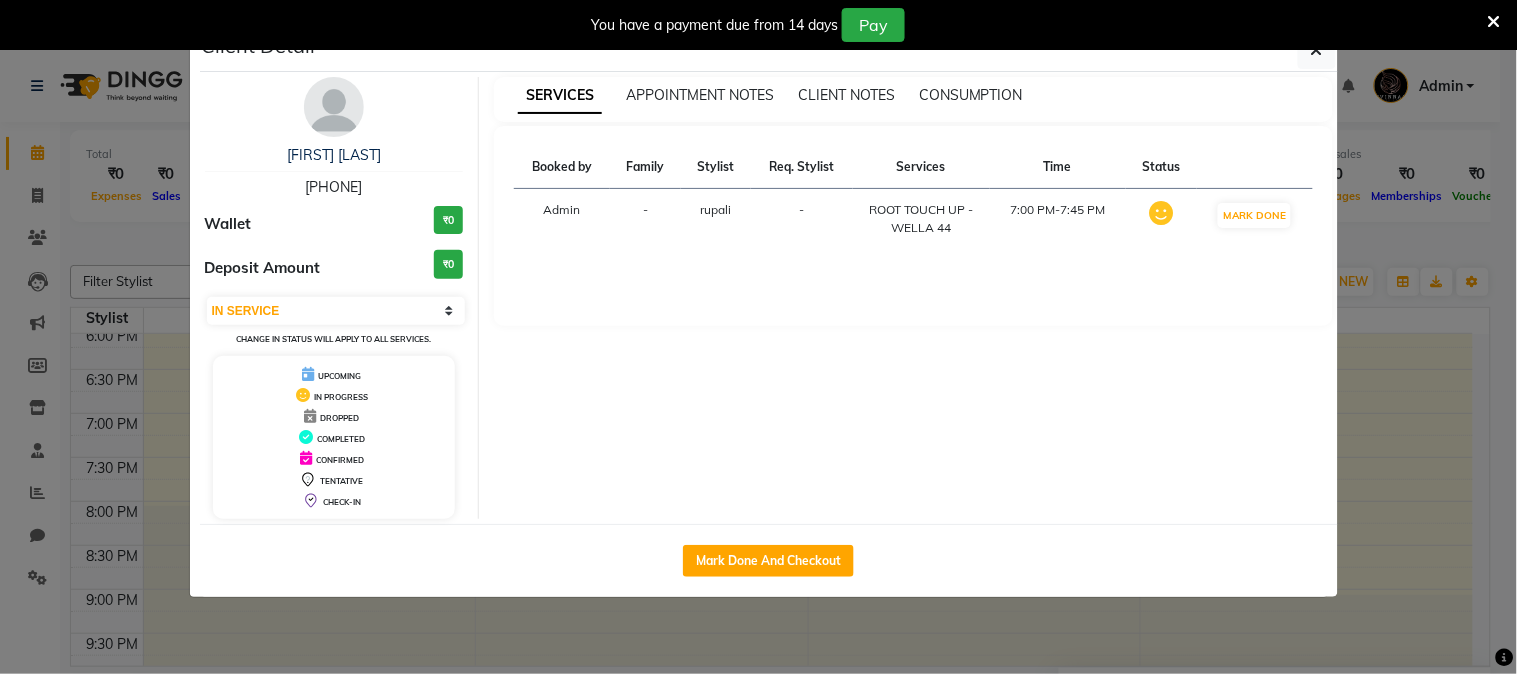 click at bounding box center (1494, 22) 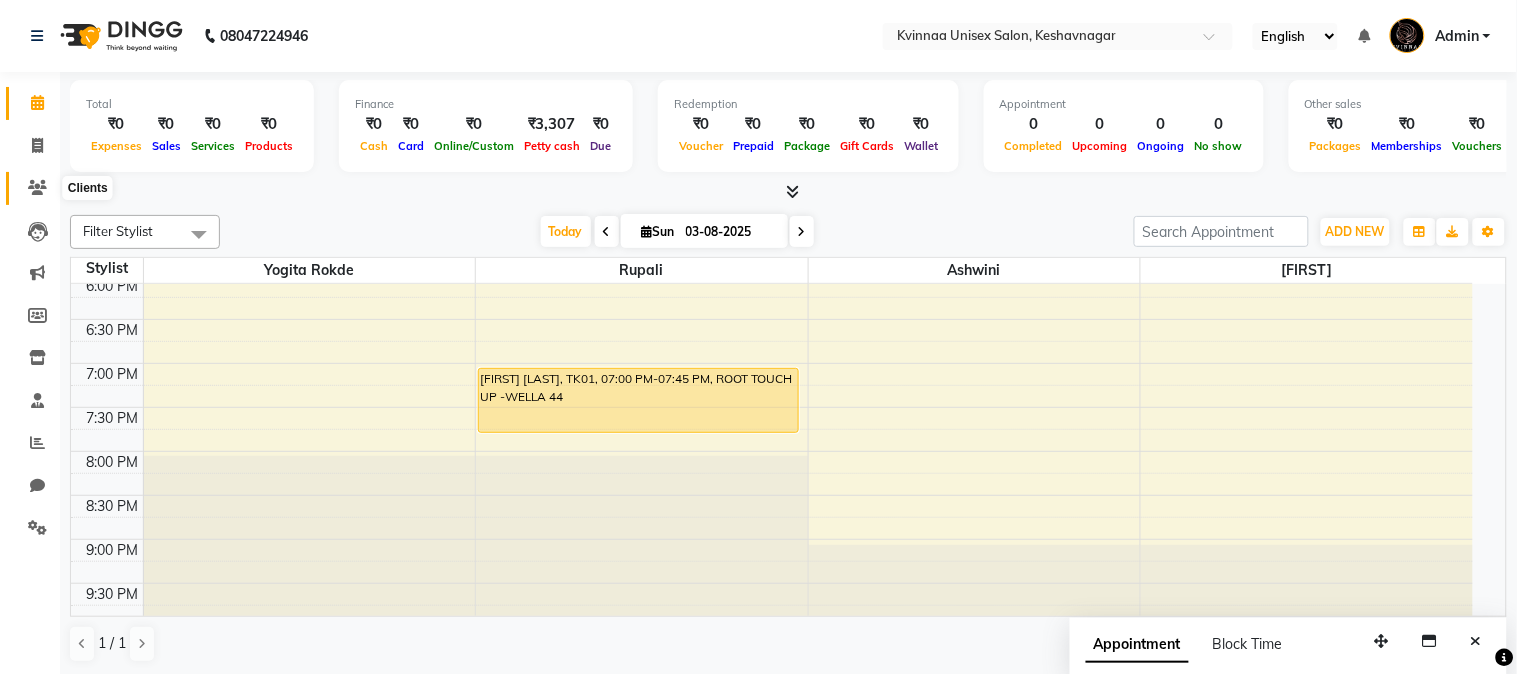 click 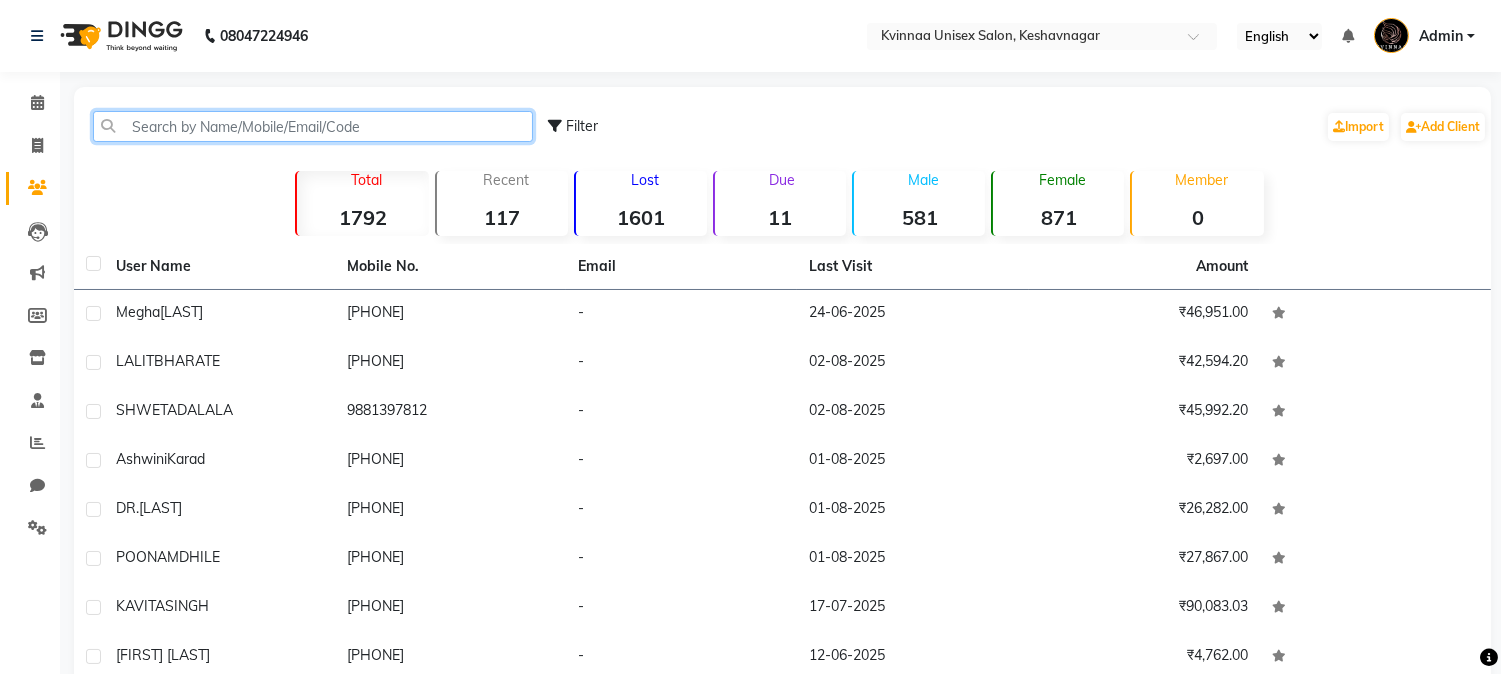 click 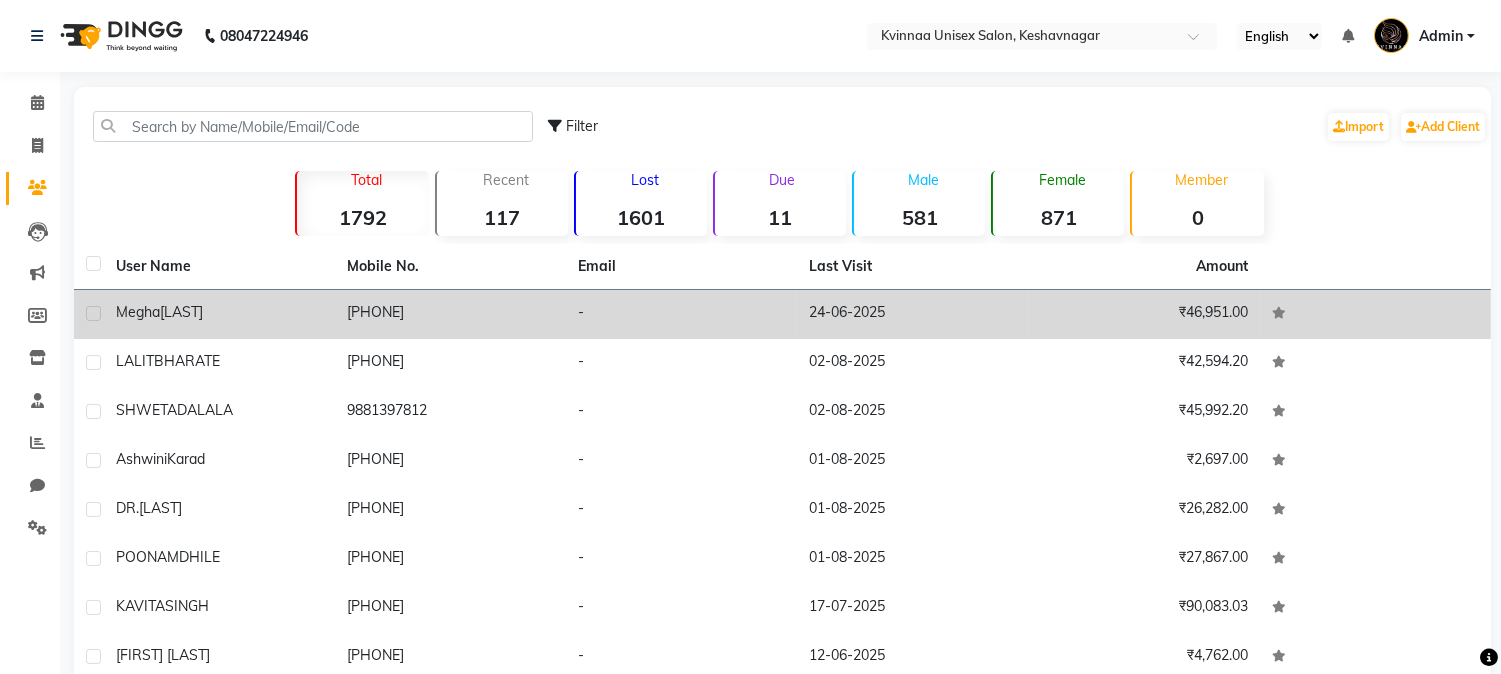 click on "[FIRST]  [LAST]" 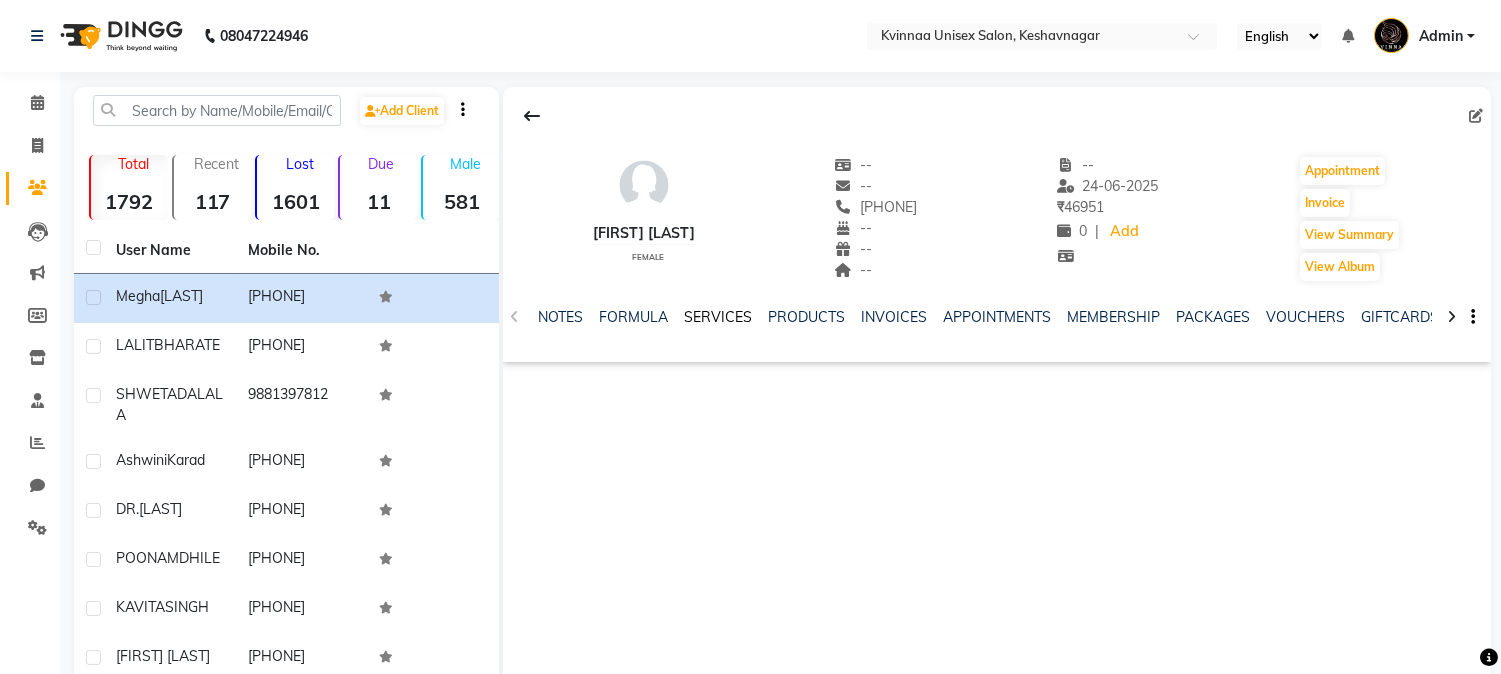 click on "SERVICES" 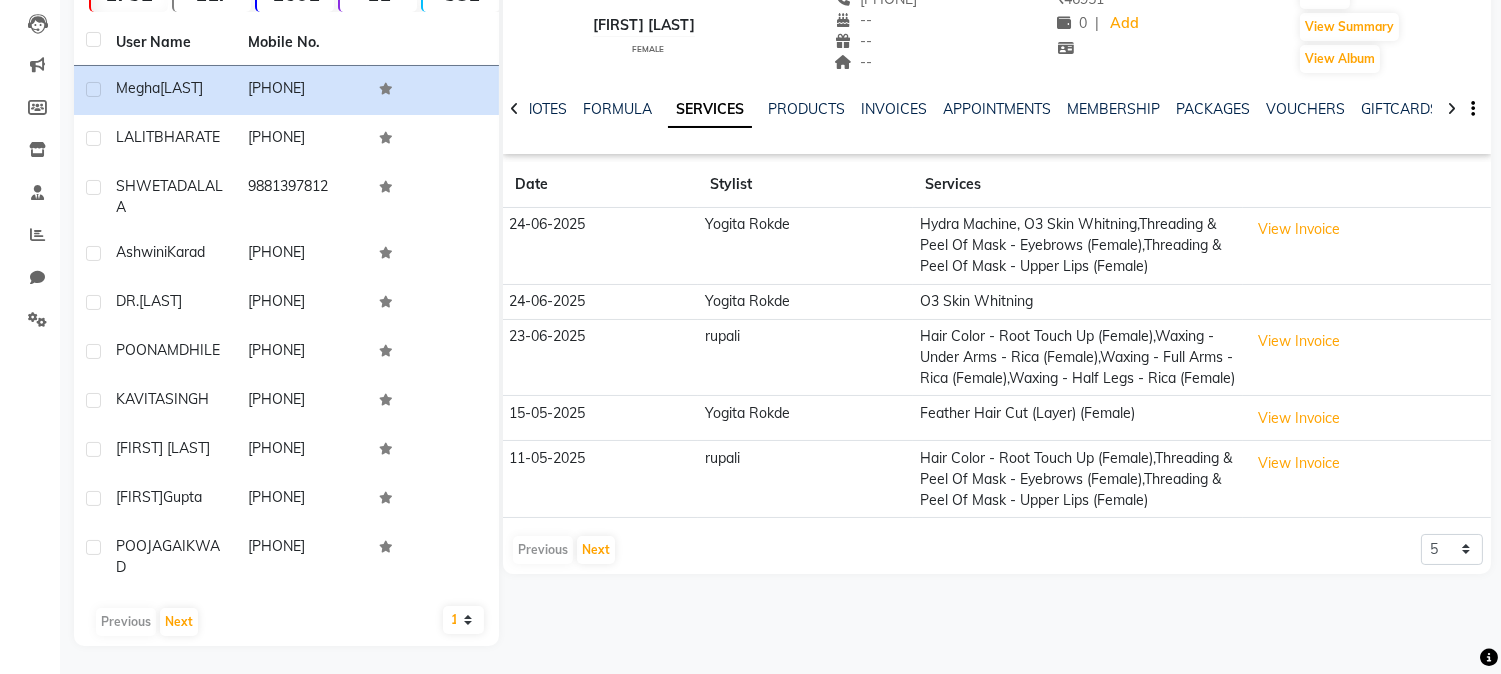 scroll, scrollTop: 0, scrollLeft: 0, axis: both 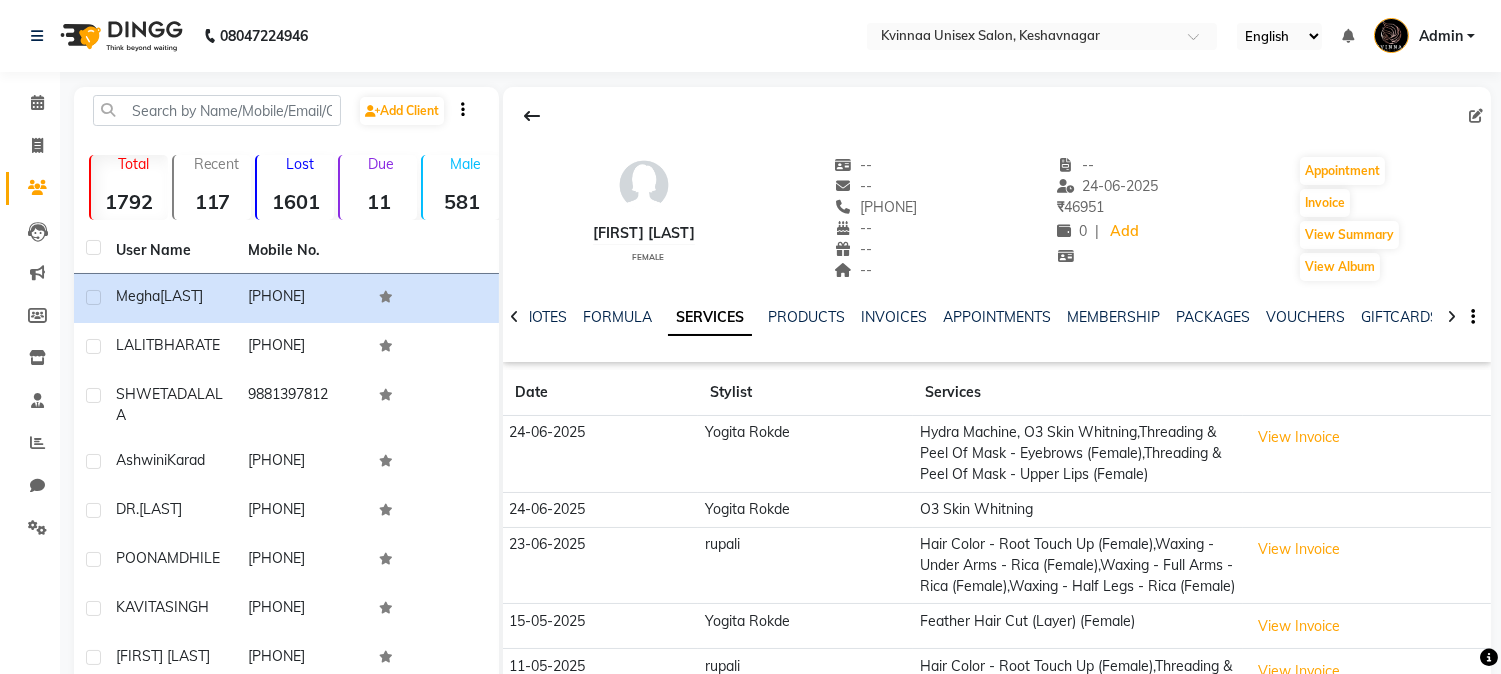 click on "117" 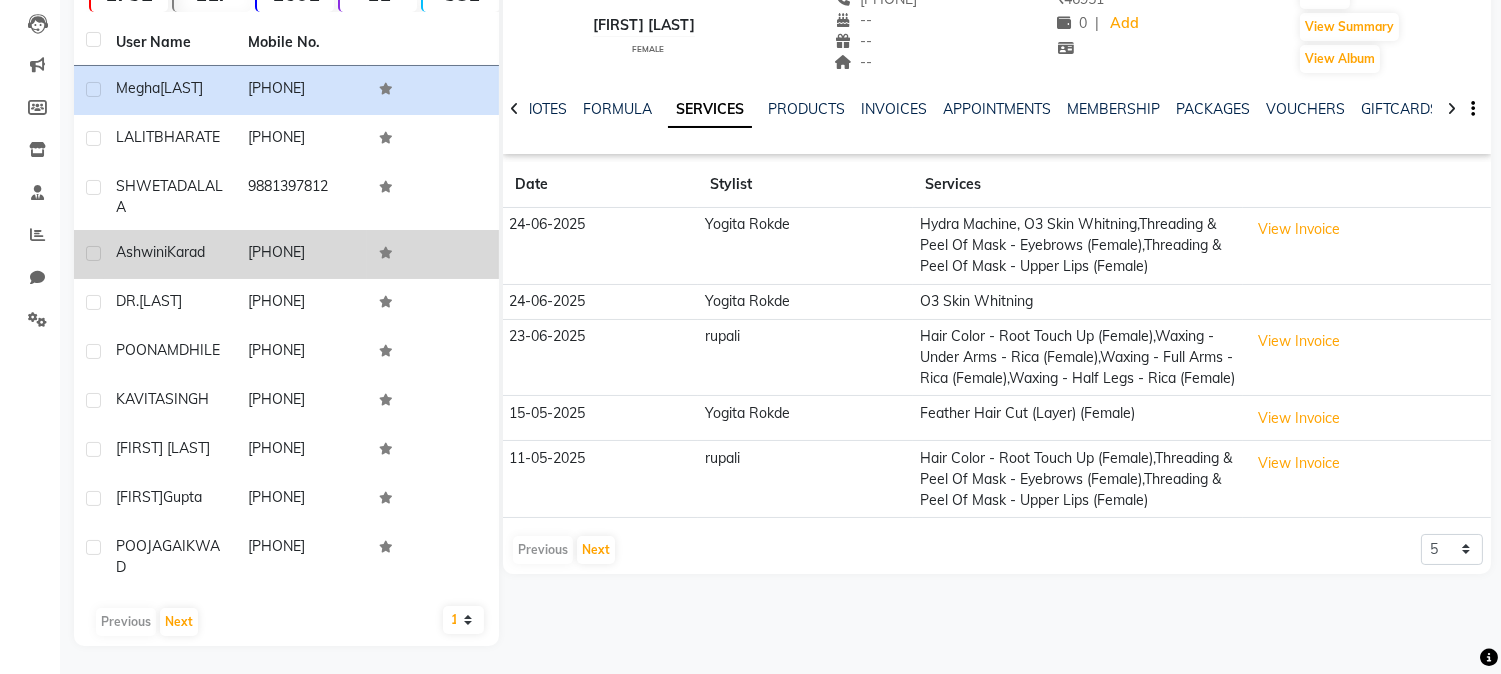 scroll, scrollTop: 0, scrollLeft: 0, axis: both 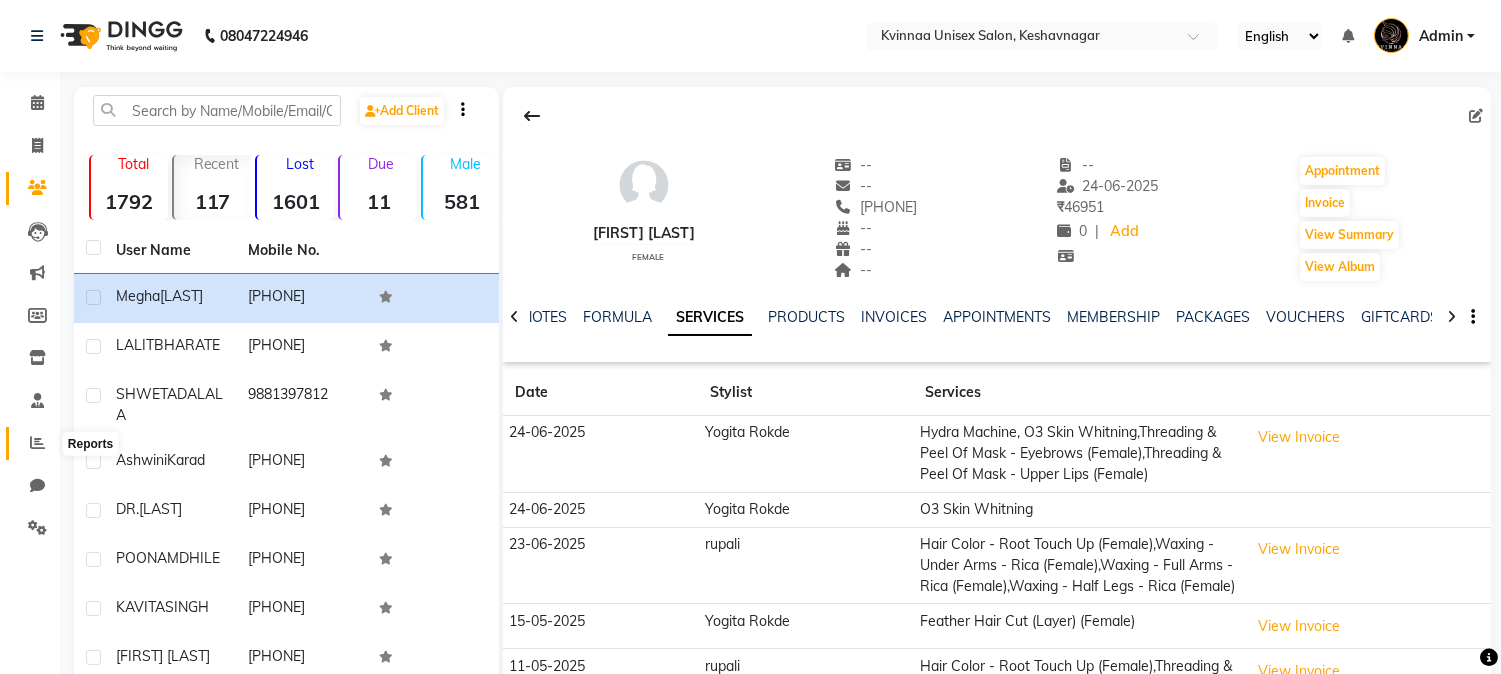 click 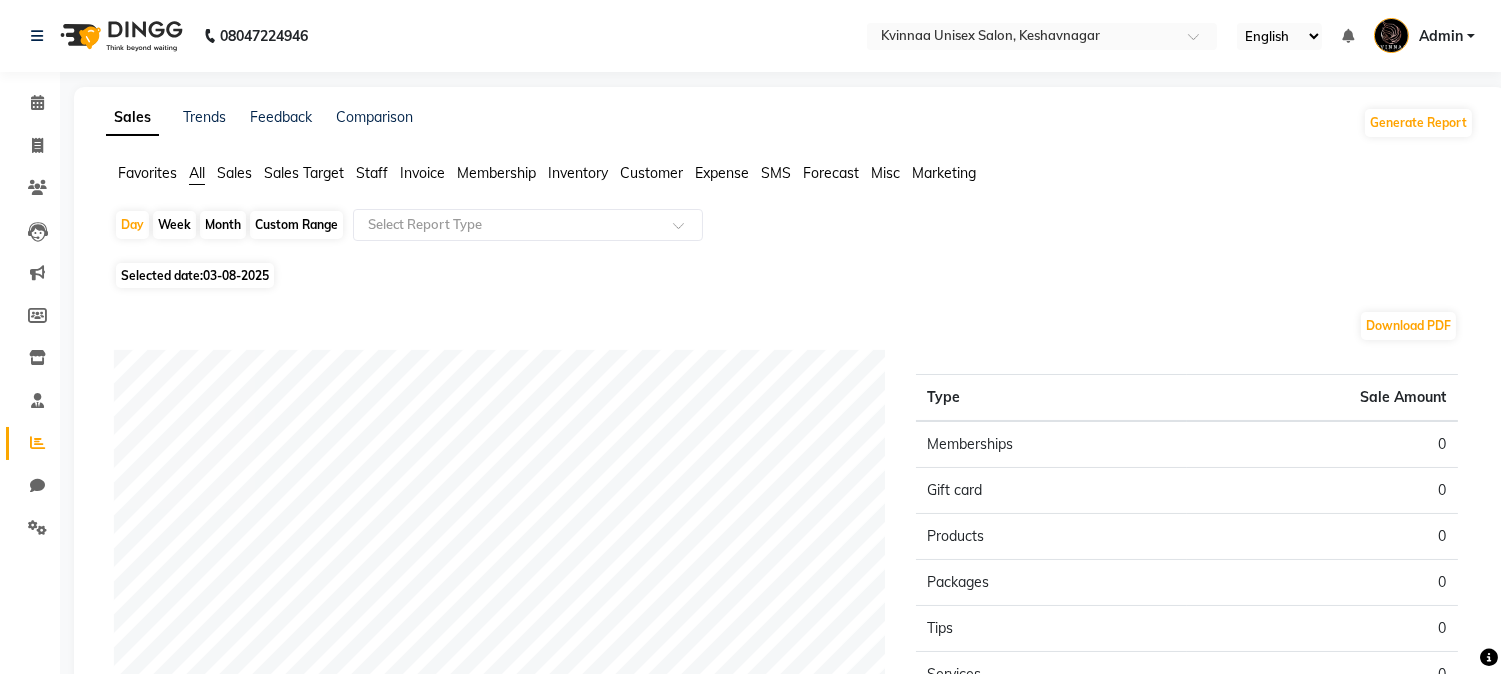 click on "Month" 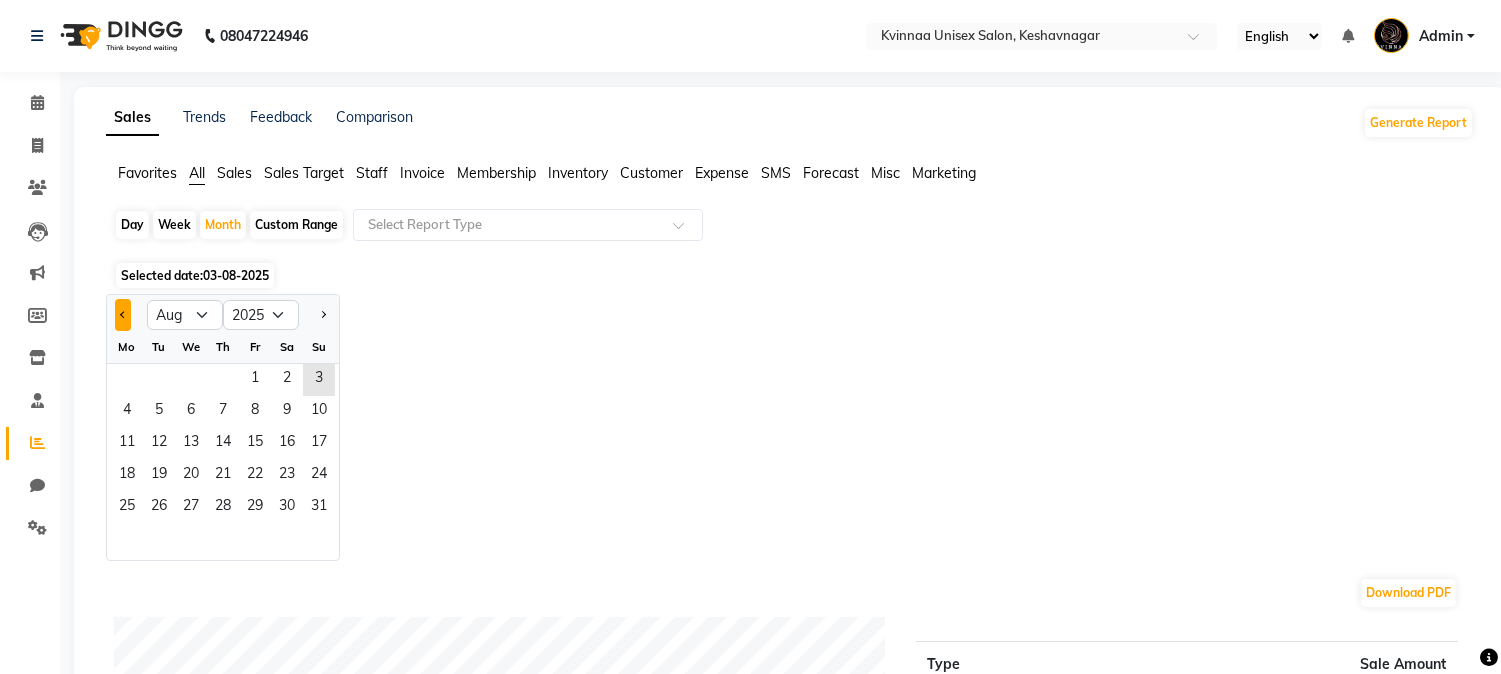 click 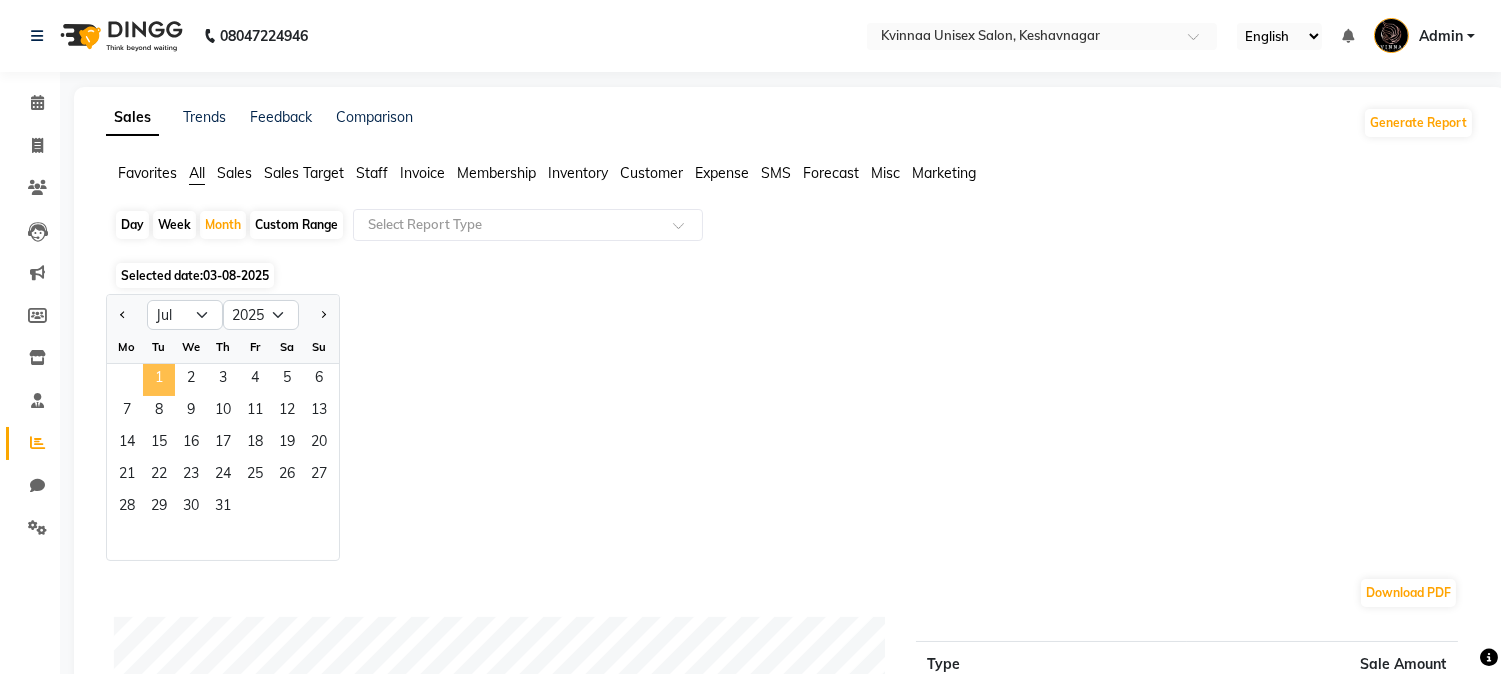 click on "1" 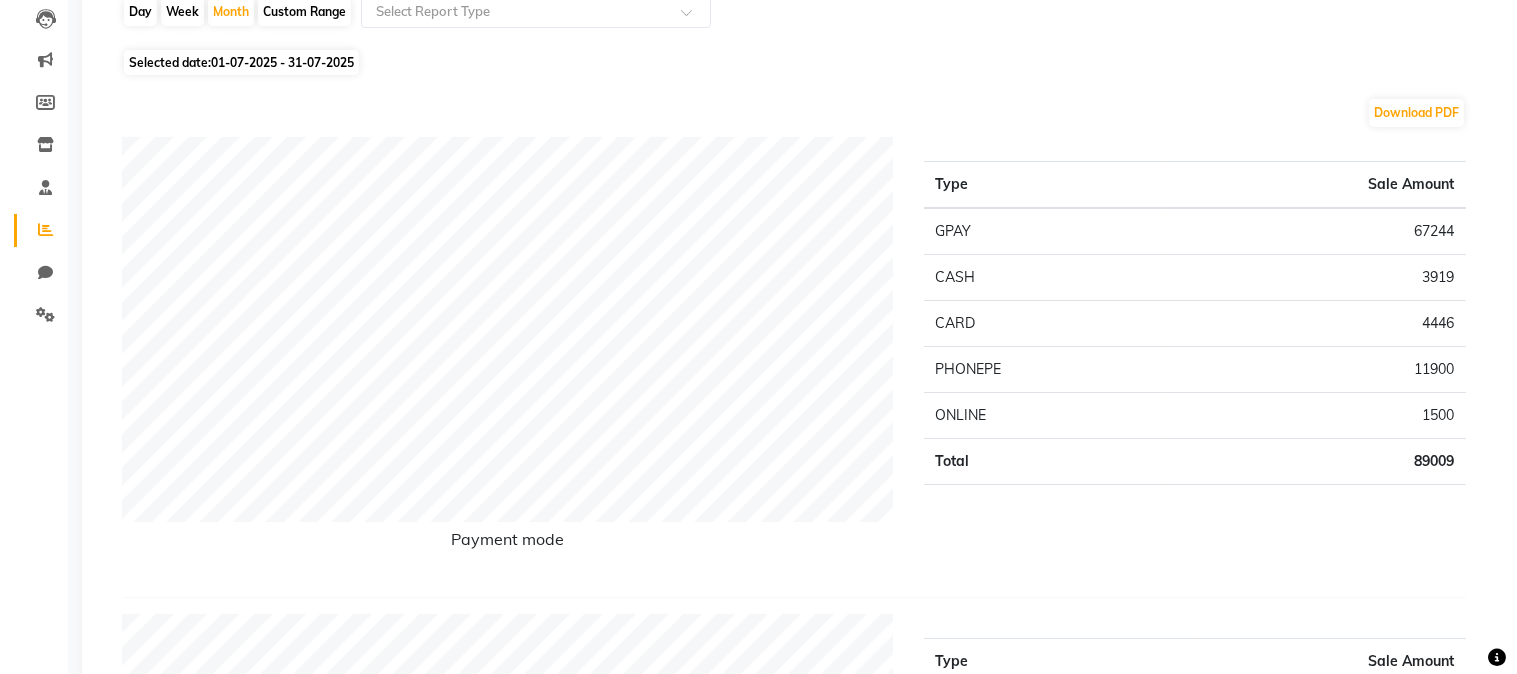 scroll, scrollTop: 0, scrollLeft: 0, axis: both 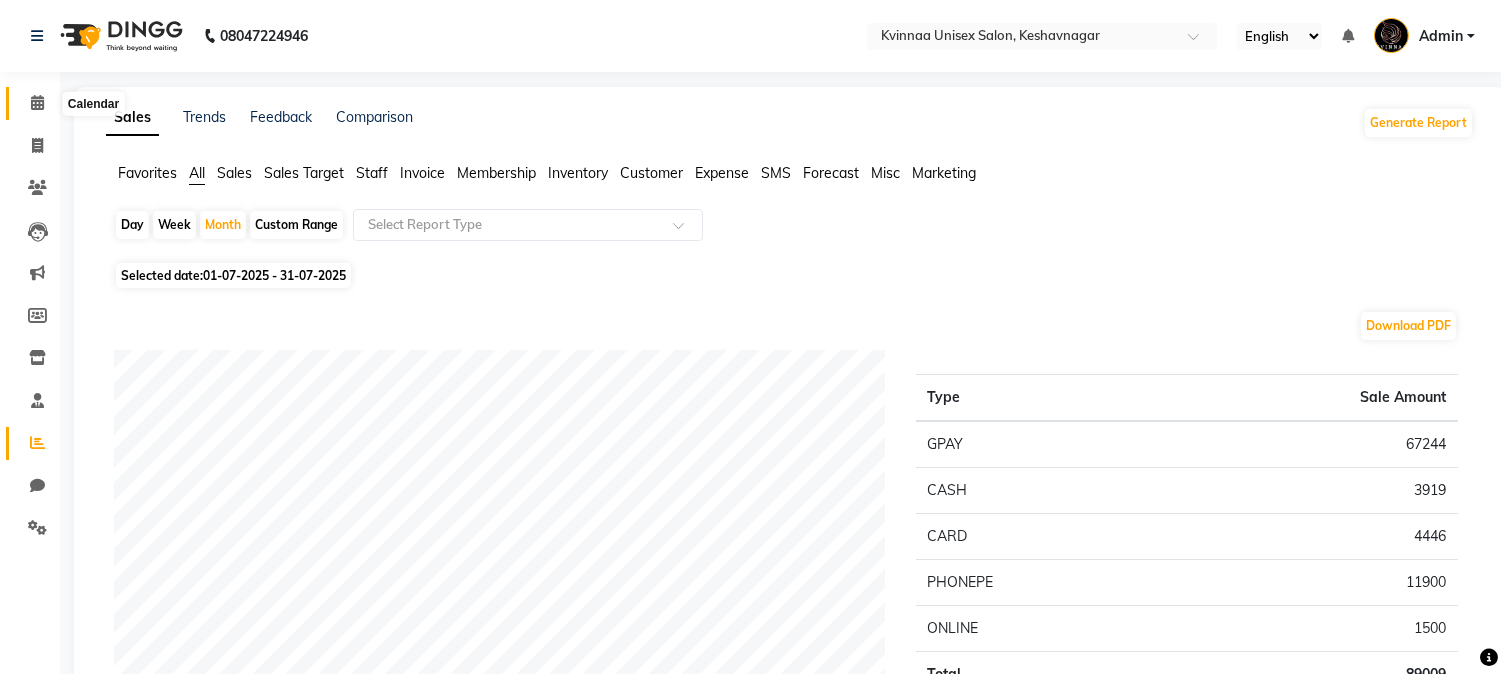 click 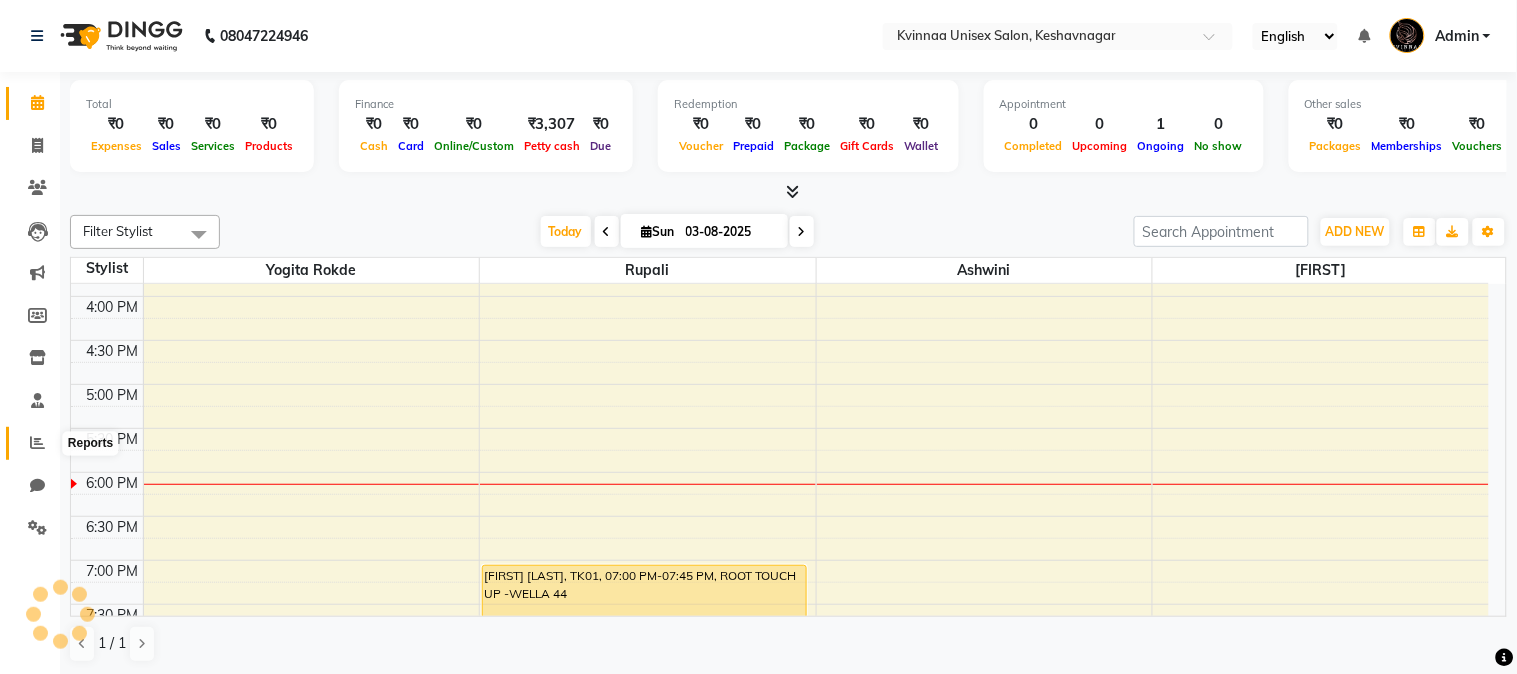scroll, scrollTop: 0, scrollLeft: 0, axis: both 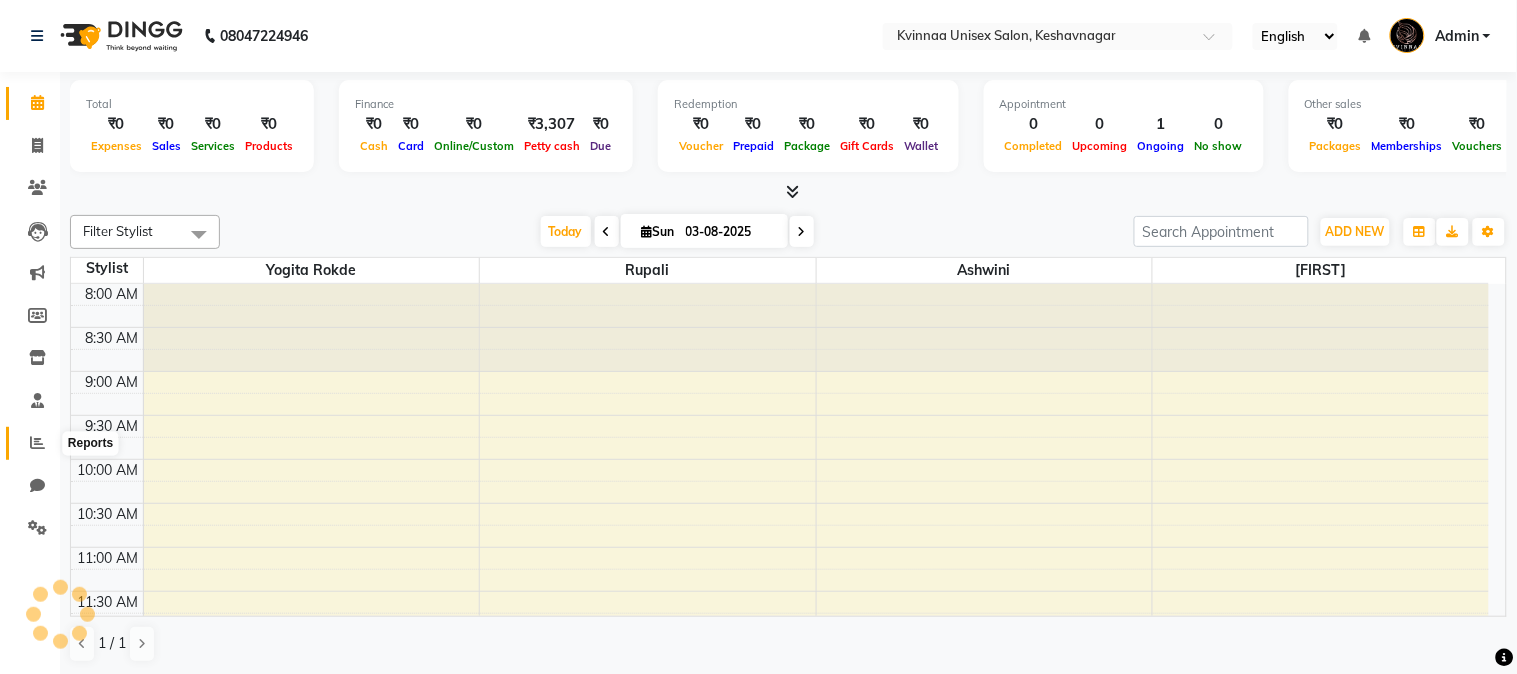 click 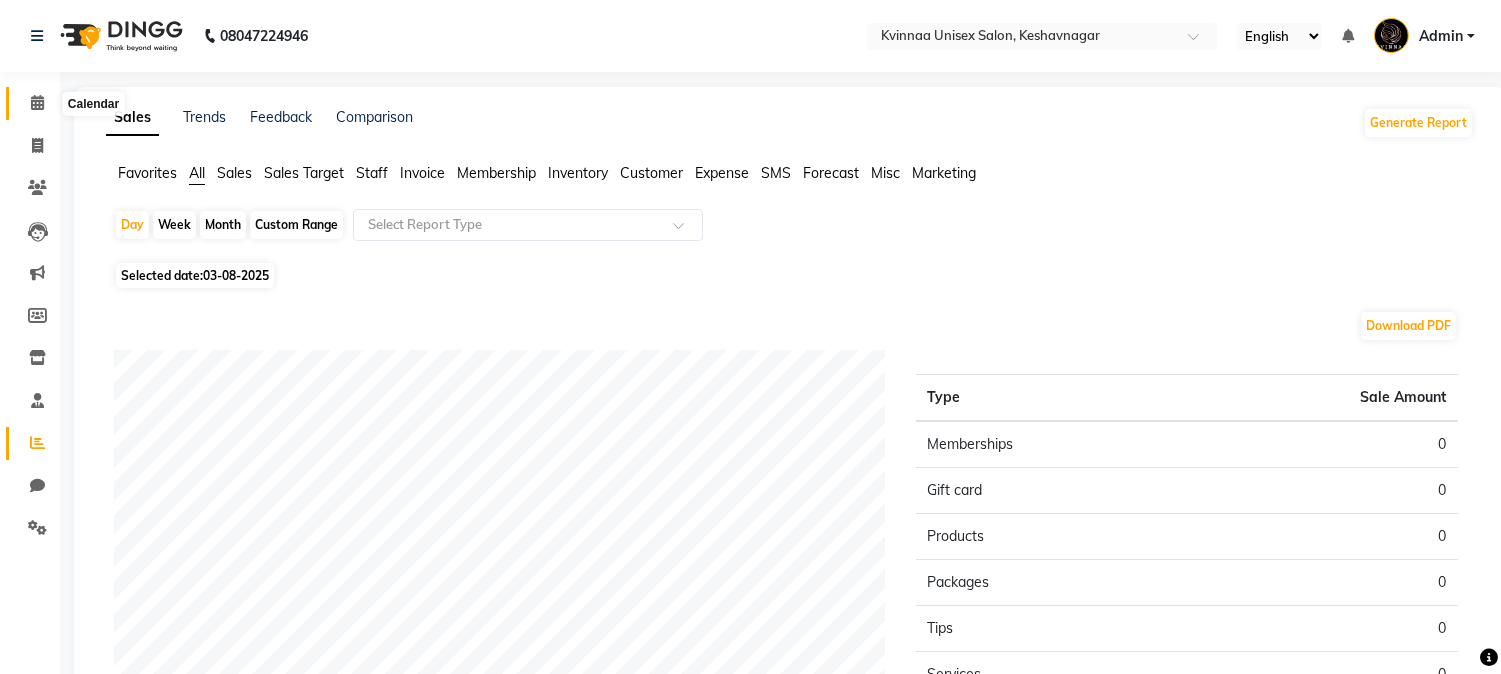 click 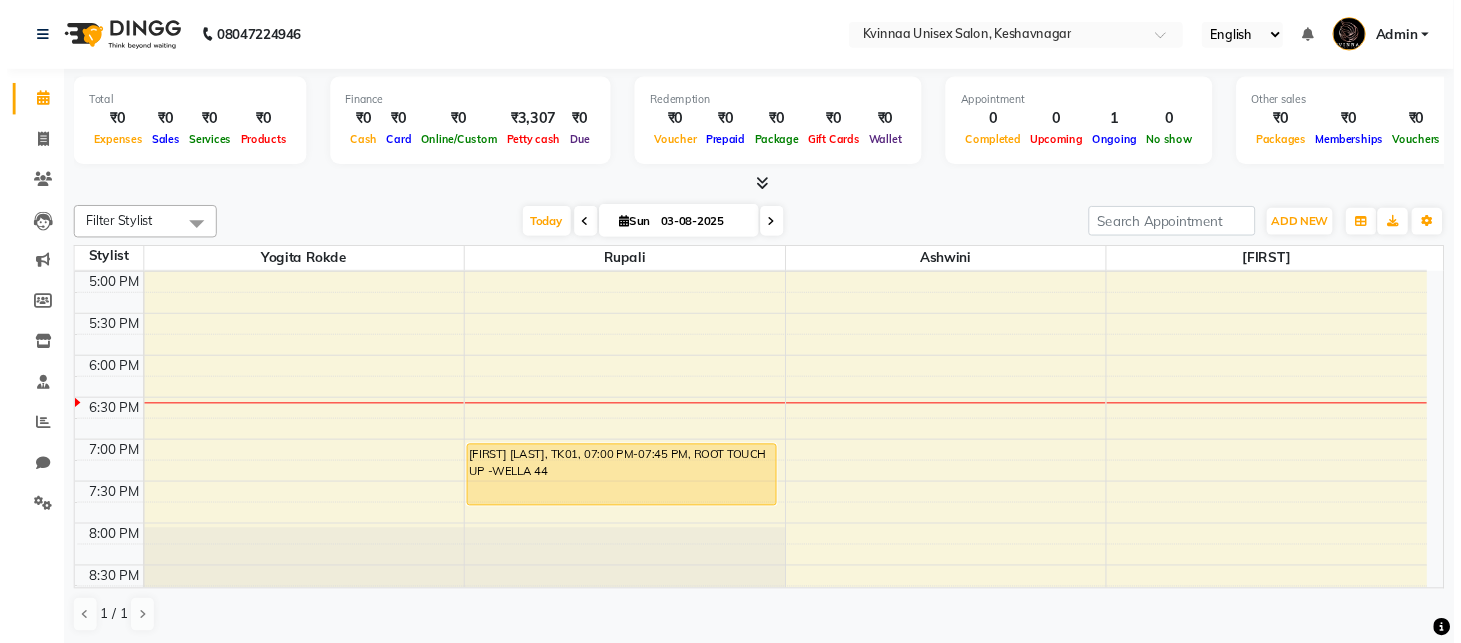 scroll, scrollTop: 790, scrollLeft: 0, axis: vertical 